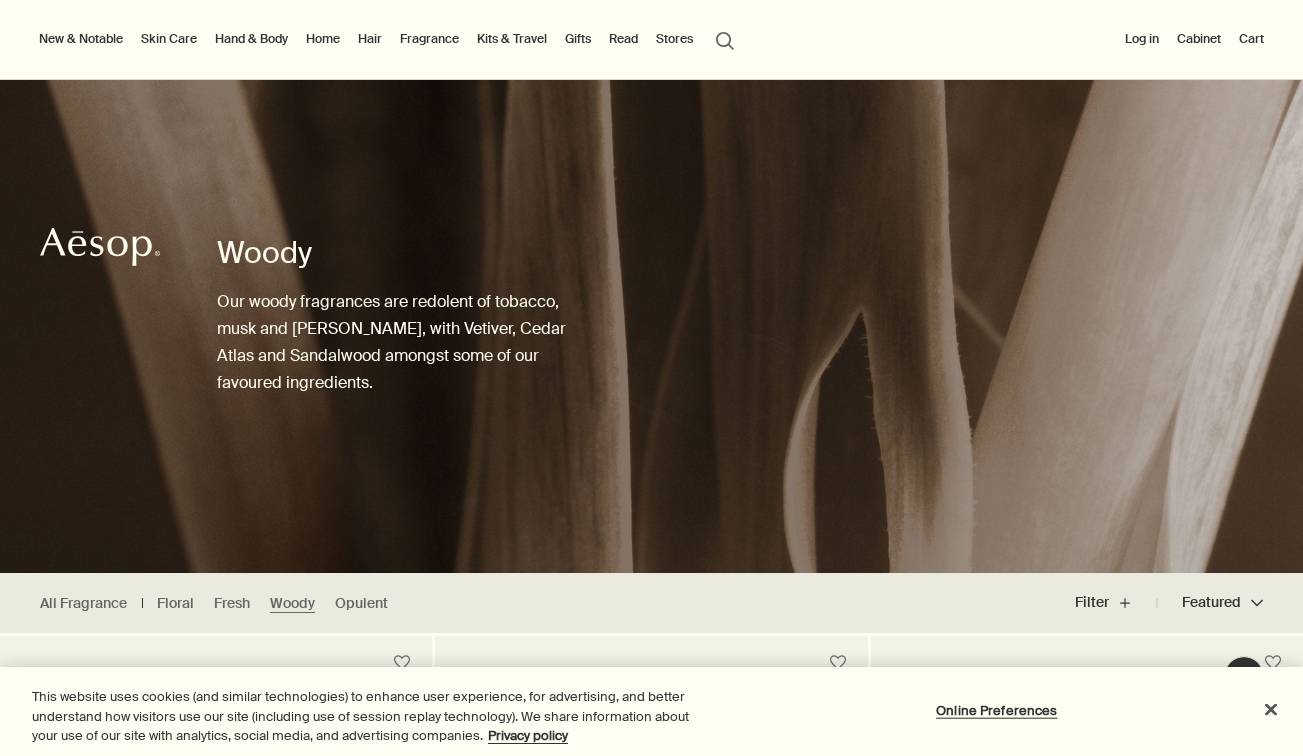 scroll, scrollTop: 368, scrollLeft: 0, axis: vertical 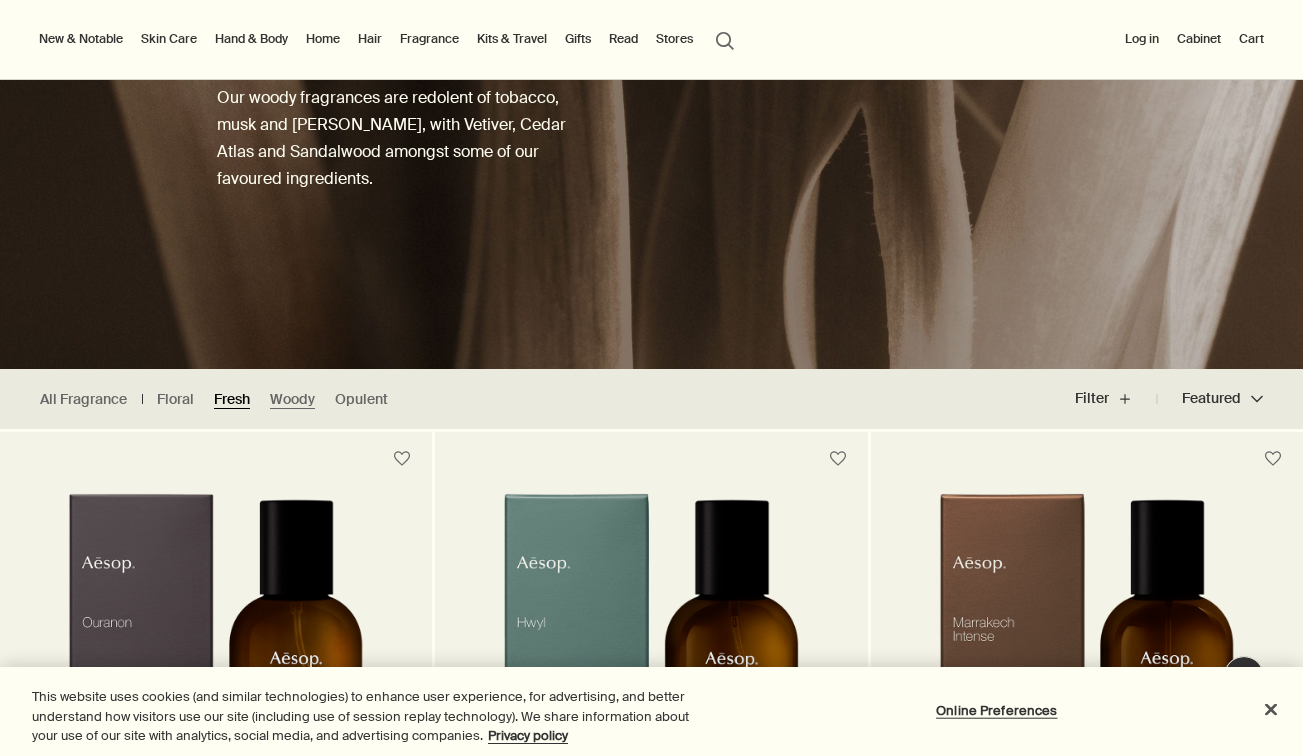 click on "Fresh" at bounding box center [232, 399] 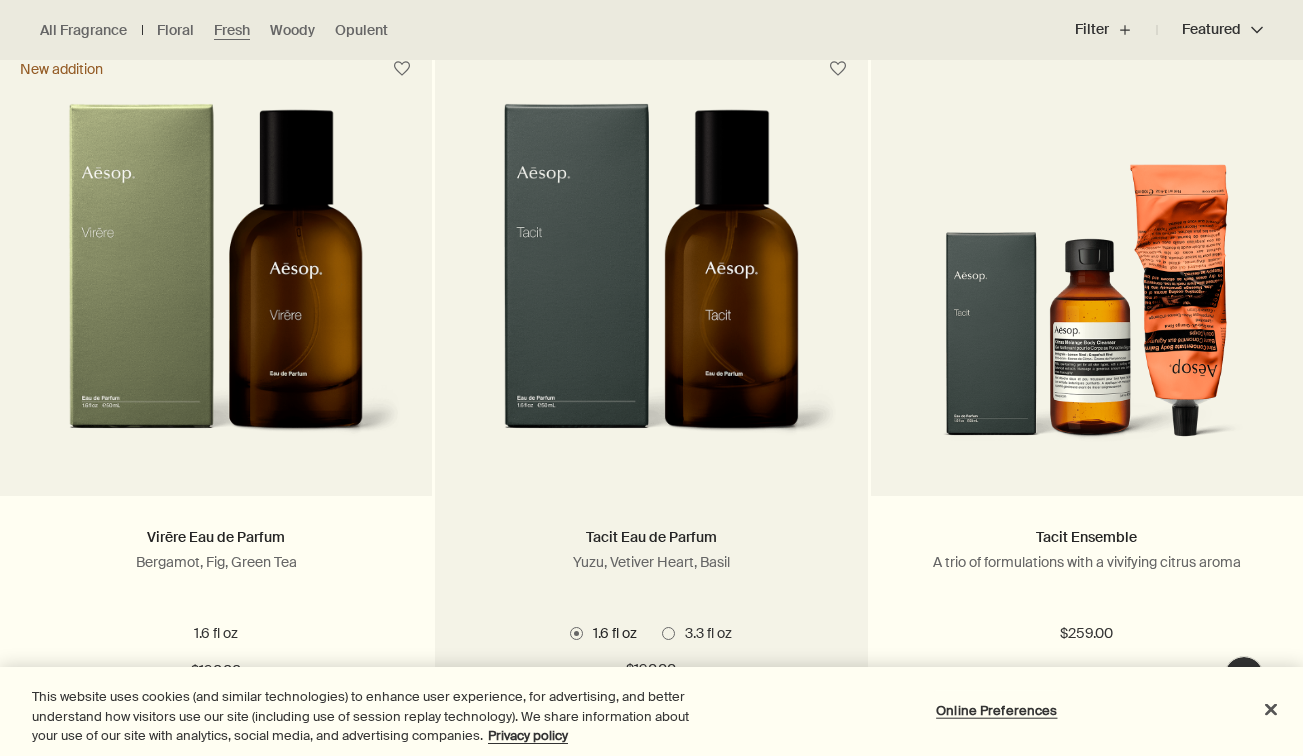 scroll, scrollTop: 834, scrollLeft: 0, axis: vertical 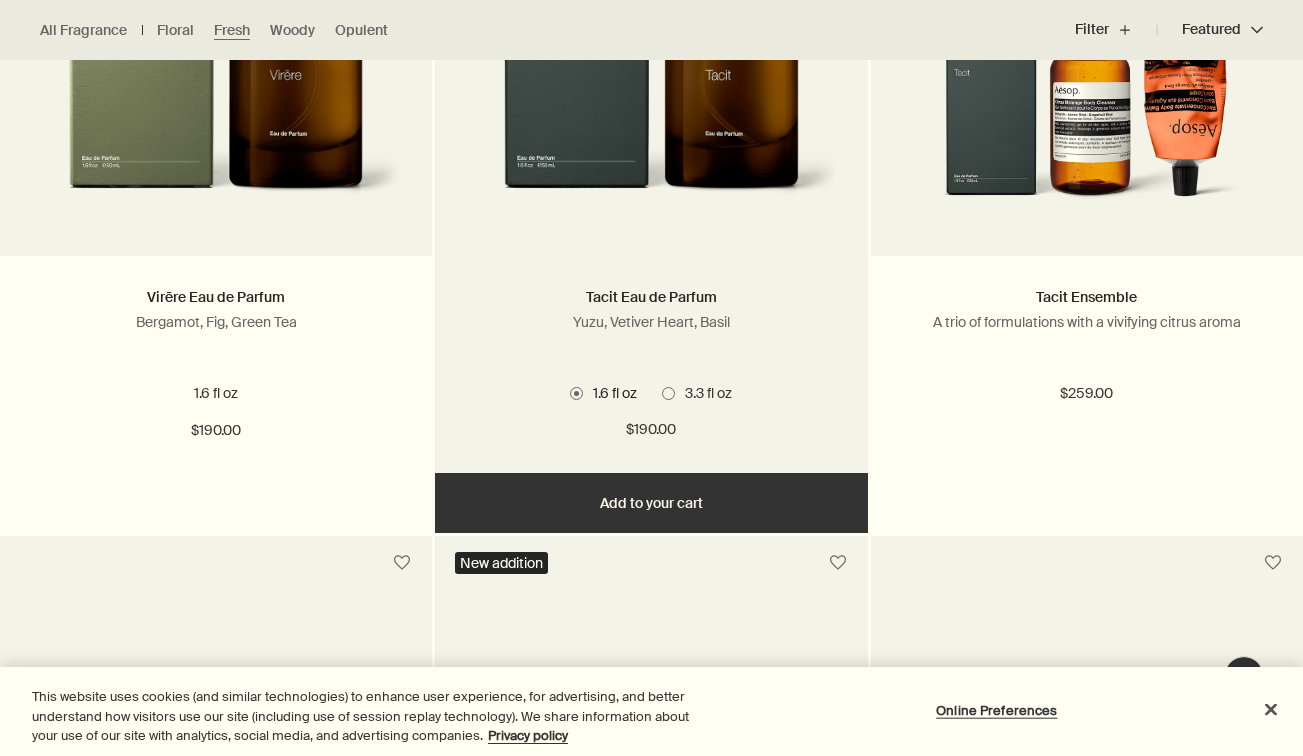 click at bounding box center [668, 393] 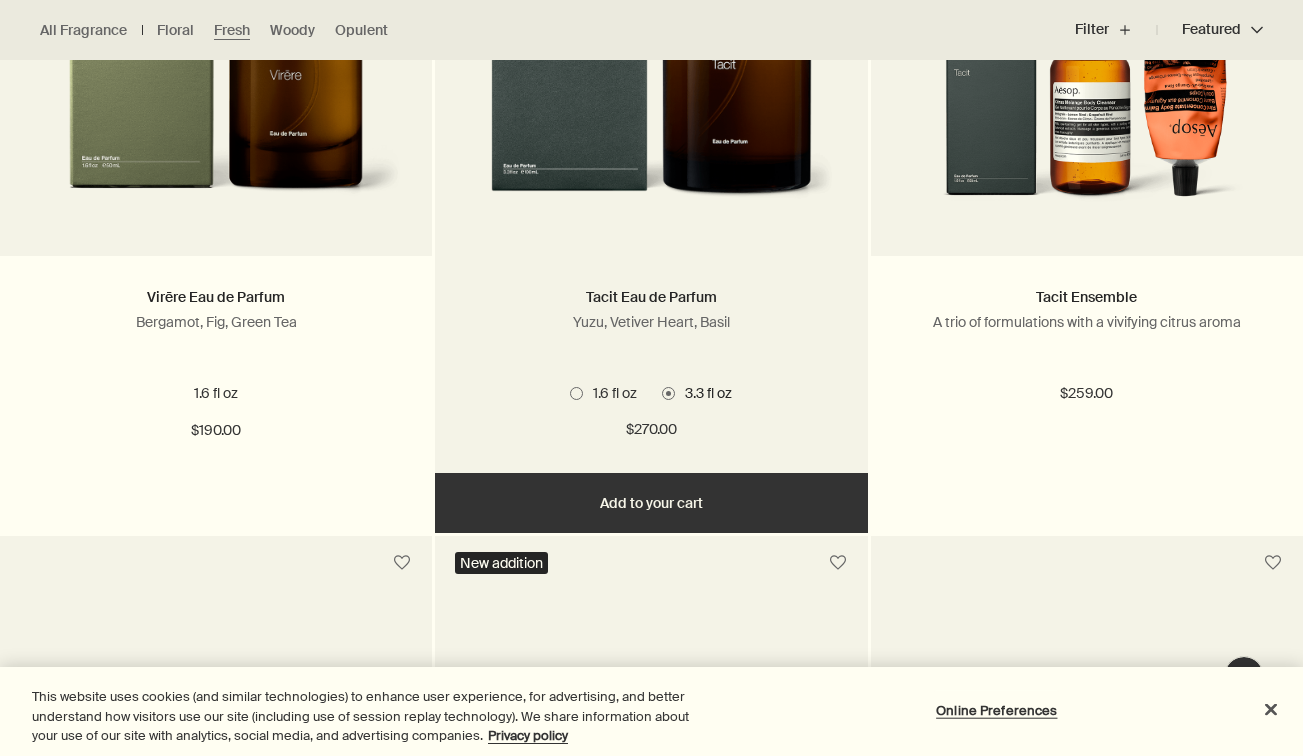 click on "1.6 fl oz" at bounding box center (610, 393) 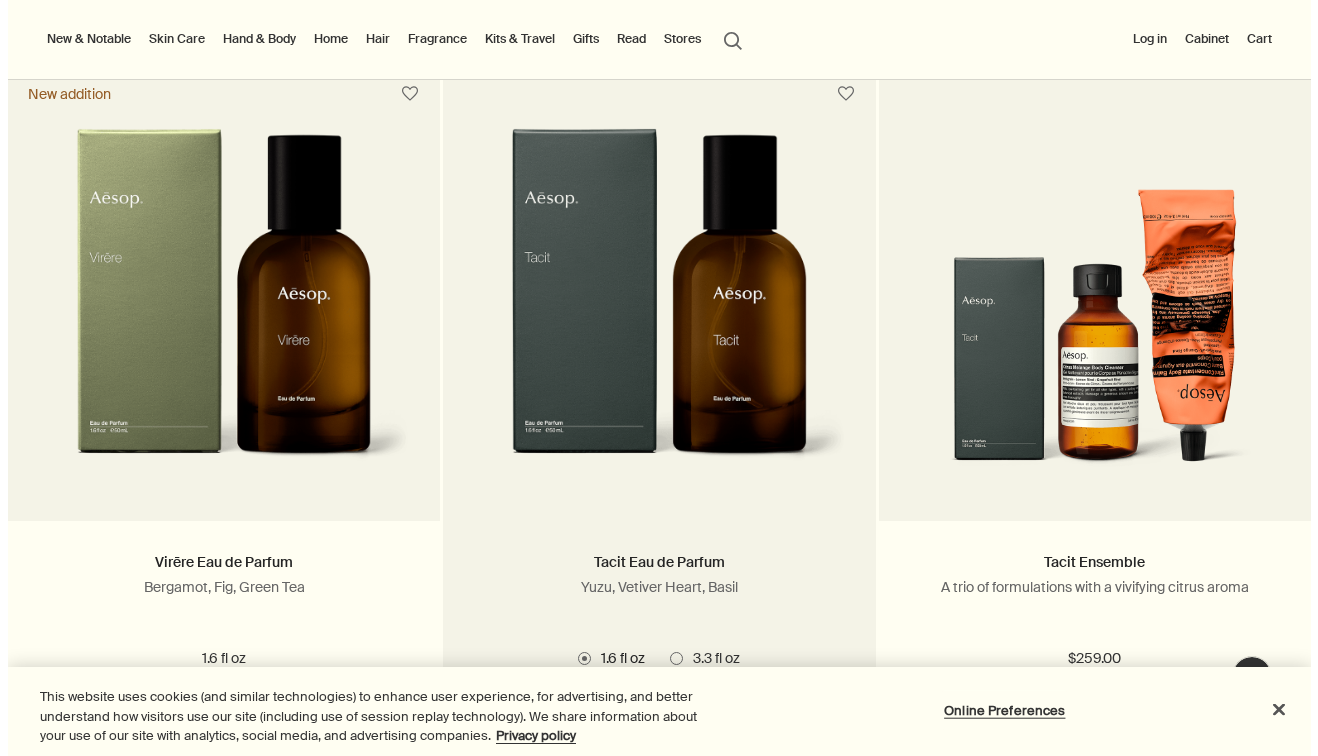 scroll, scrollTop: 0, scrollLeft: 0, axis: both 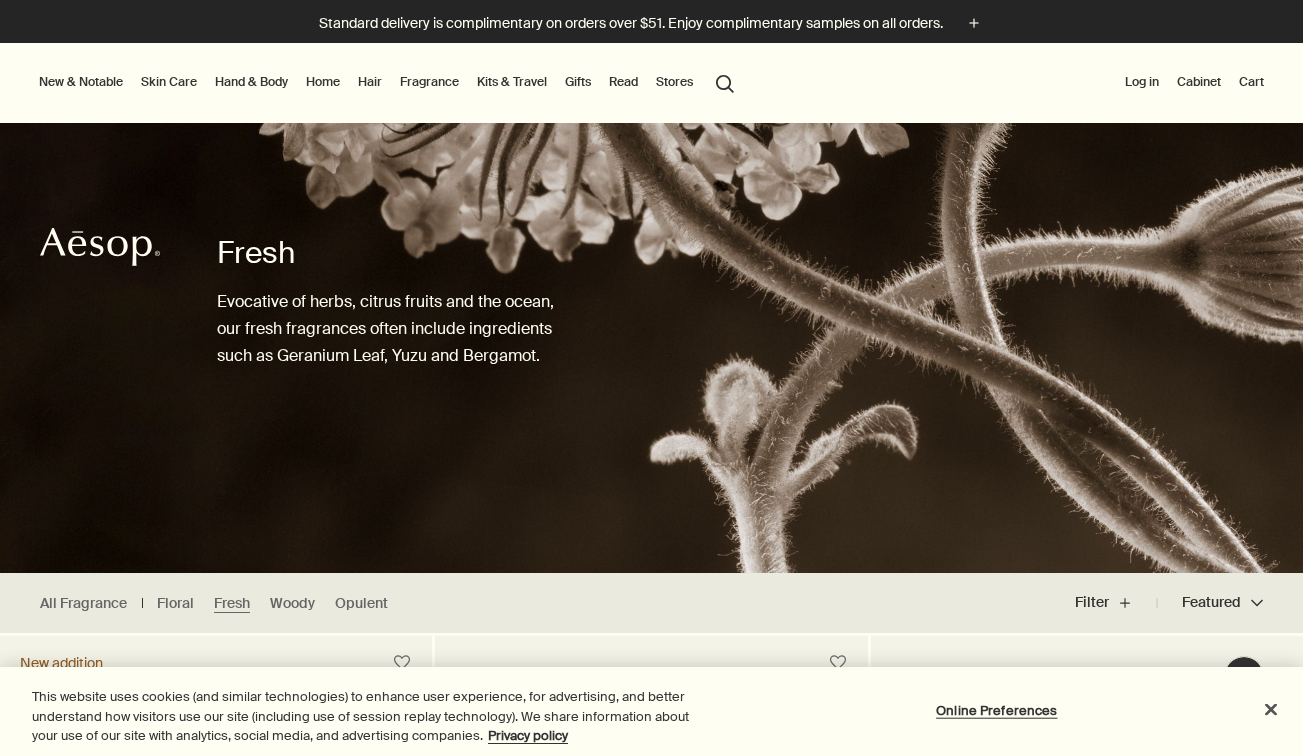 click on "Skin Care" at bounding box center (169, 82) 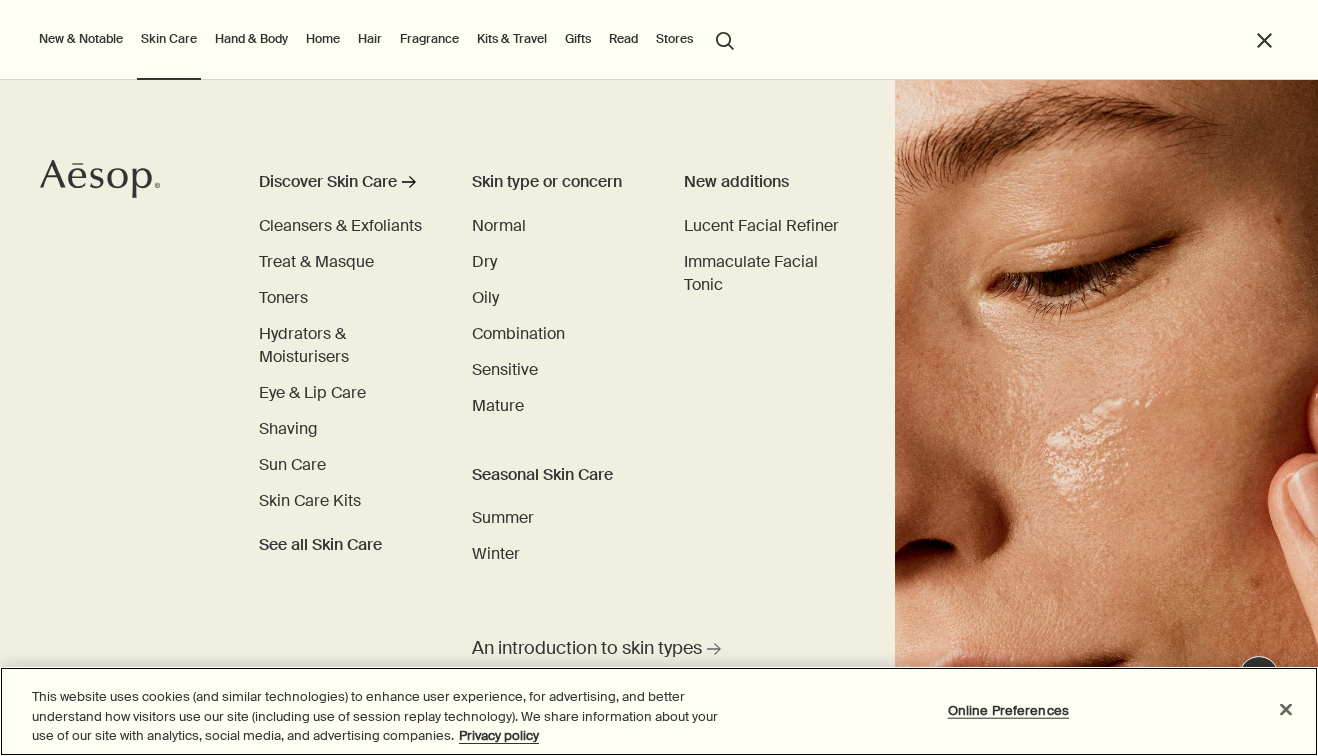 click at bounding box center [1286, 709] 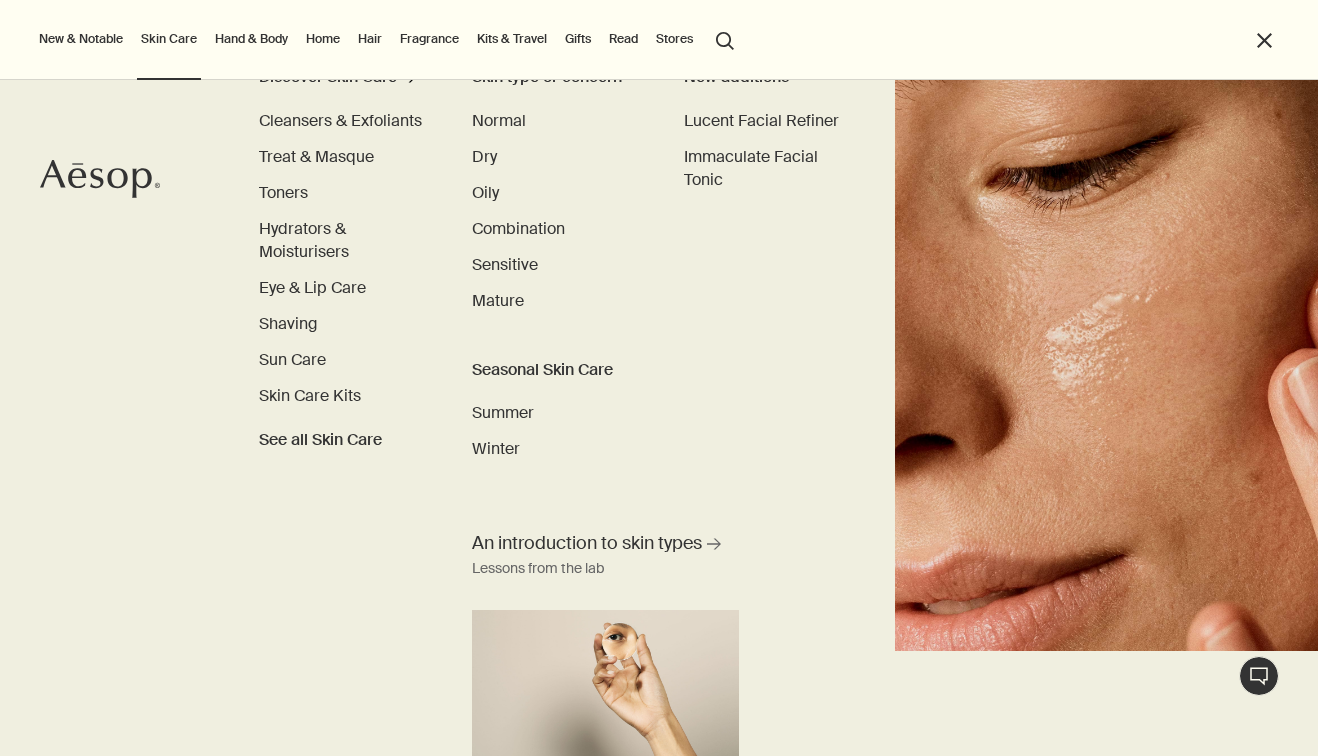scroll, scrollTop: 0, scrollLeft: 0, axis: both 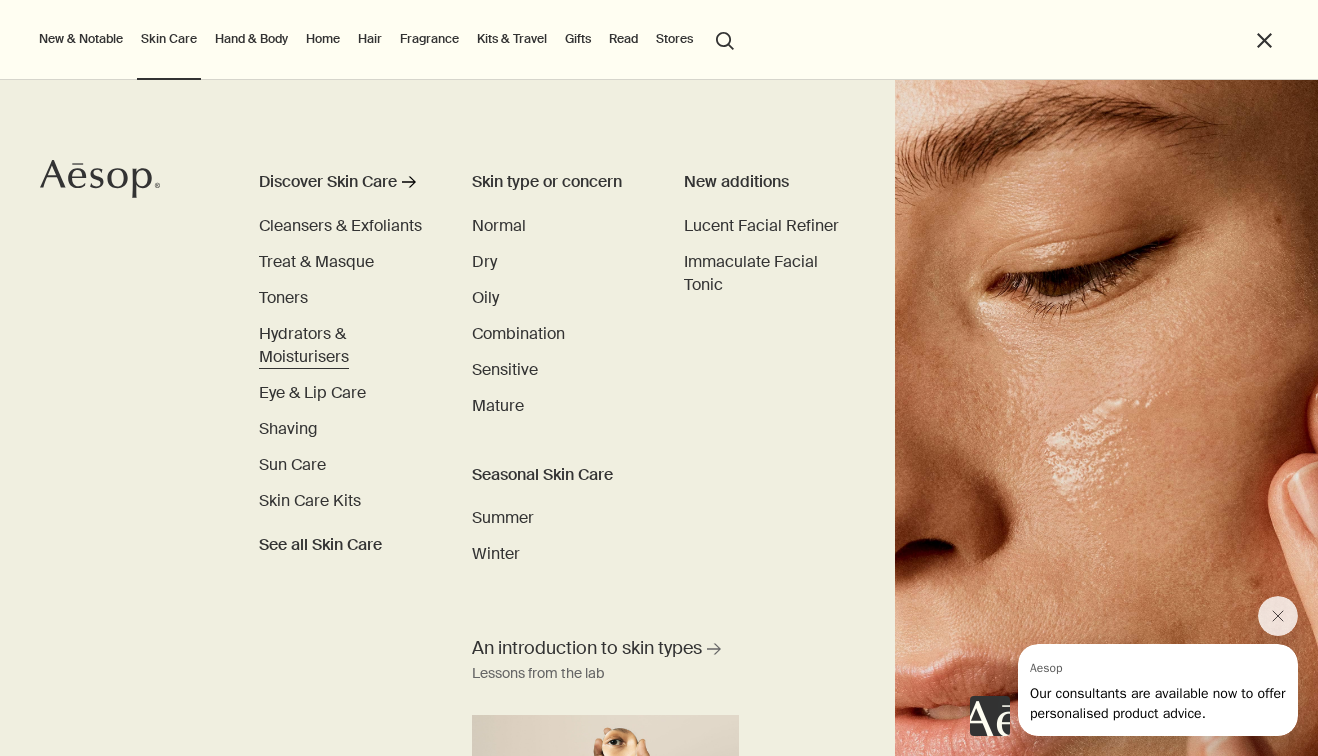 click on "Hydrators & Moisturisers" at bounding box center [304, 345] 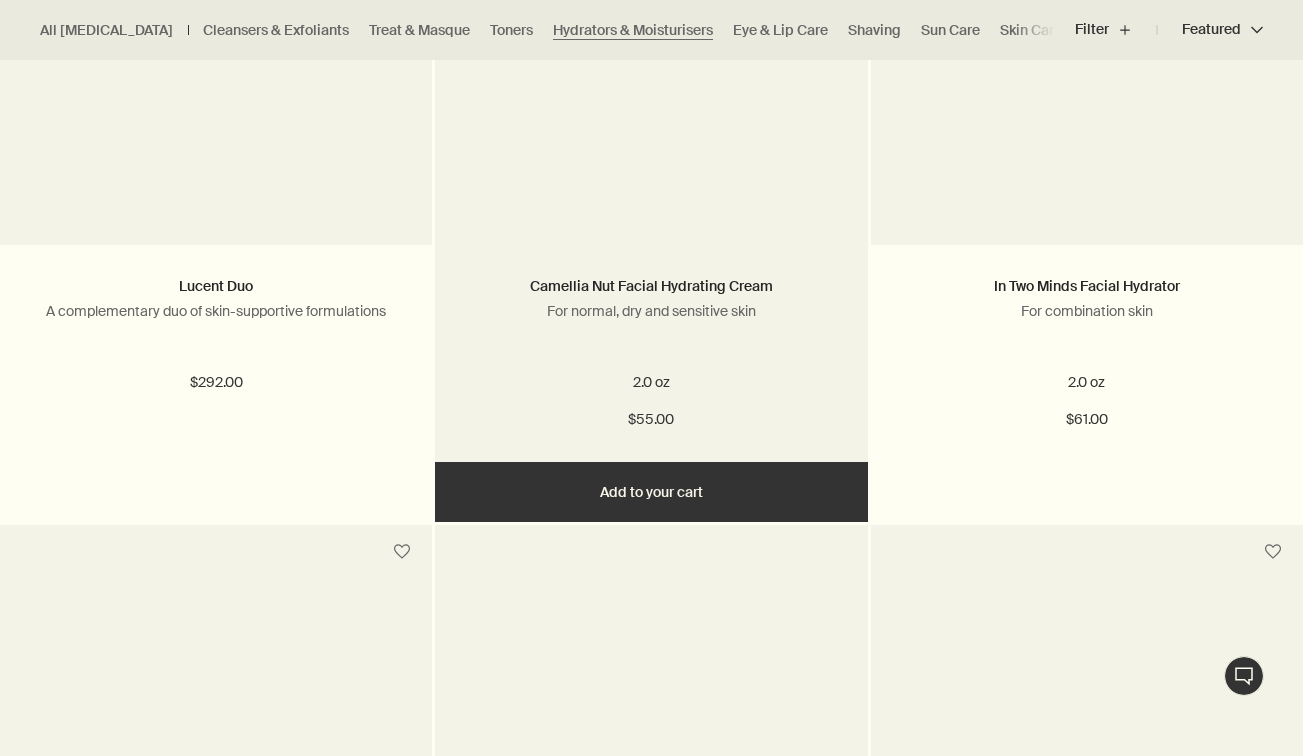scroll, scrollTop: 845, scrollLeft: 0, axis: vertical 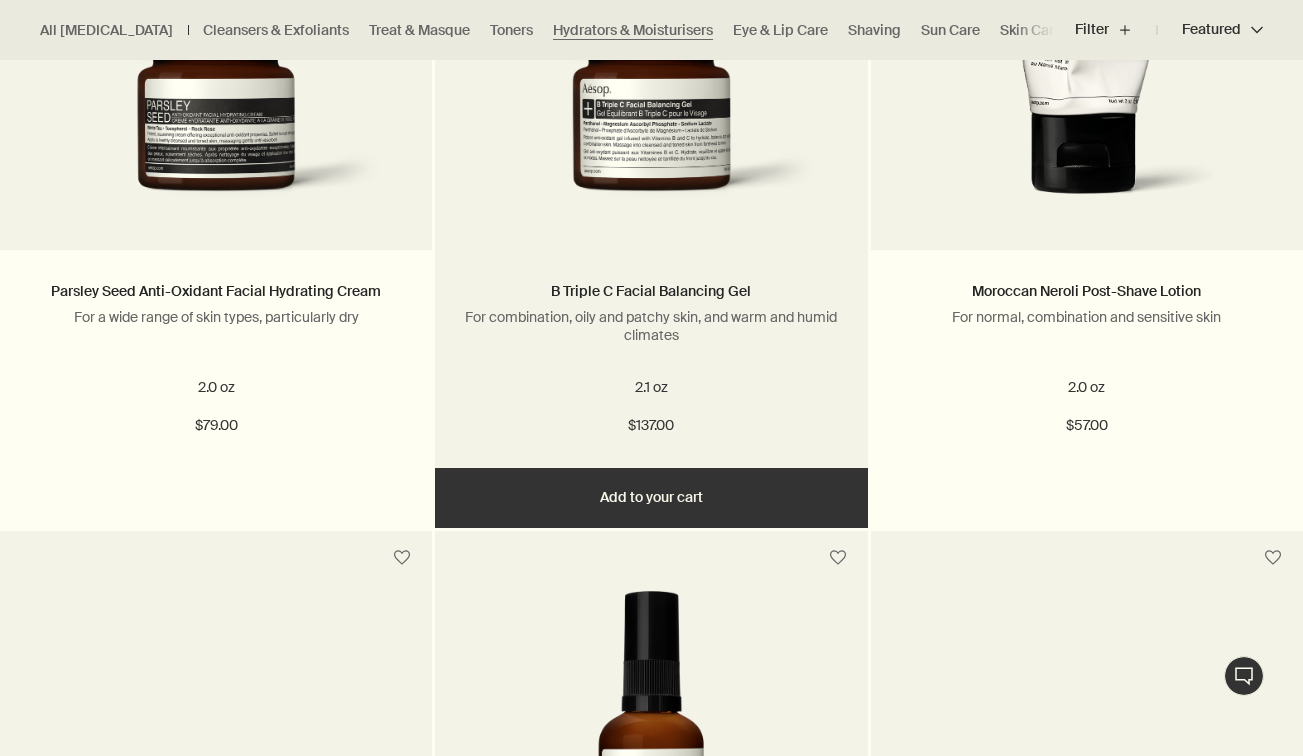 click on "B Triple C Facial Balancing Gel For combination, oily and patchy skin, and warm and humid climates 2.1 oz $137.00" at bounding box center [651, 358] 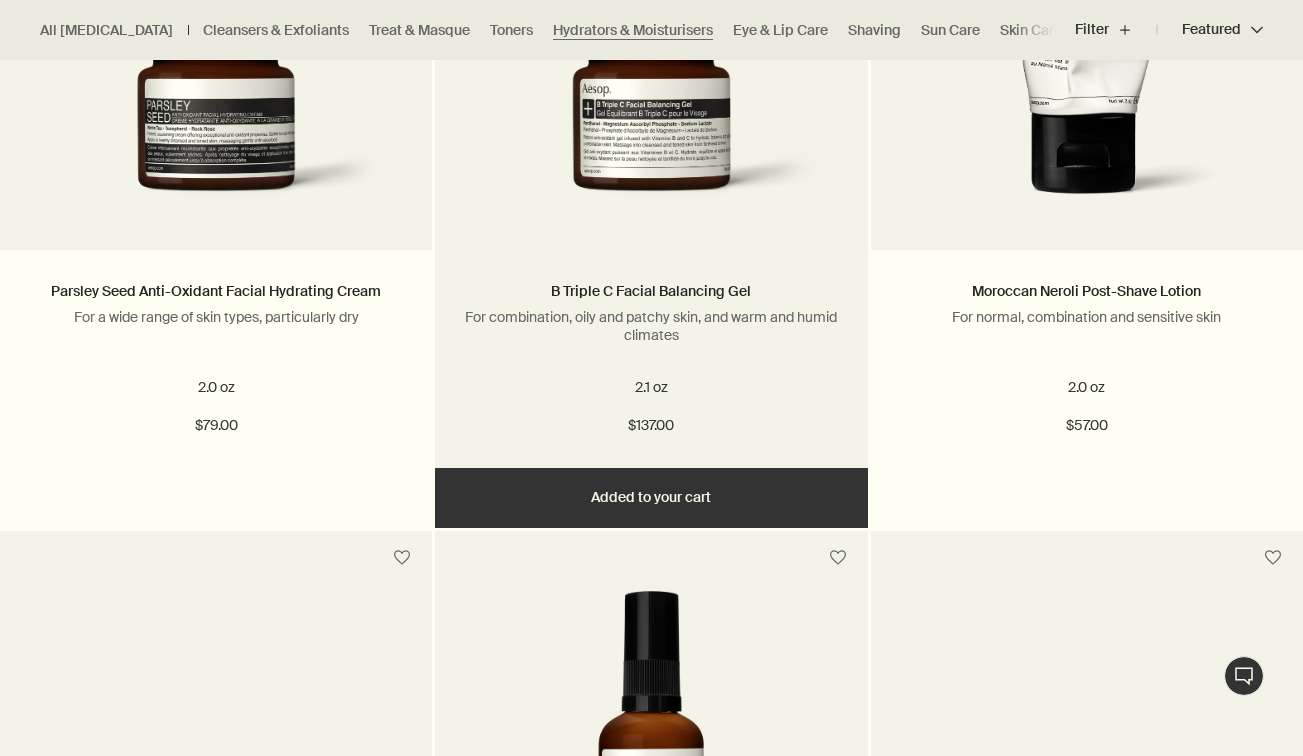 click at bounding box center (651, 122) 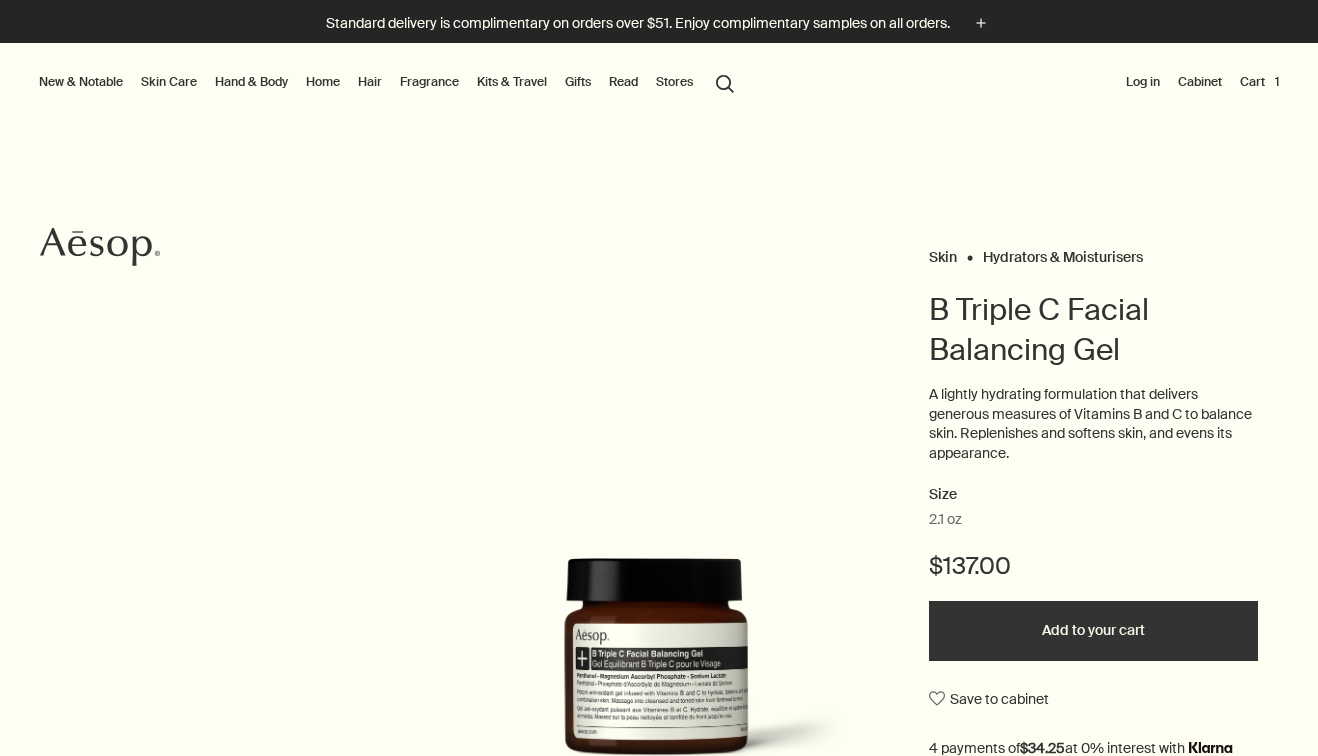 scroll, scrollTop: 0, scrollLeft: 0, axis: both 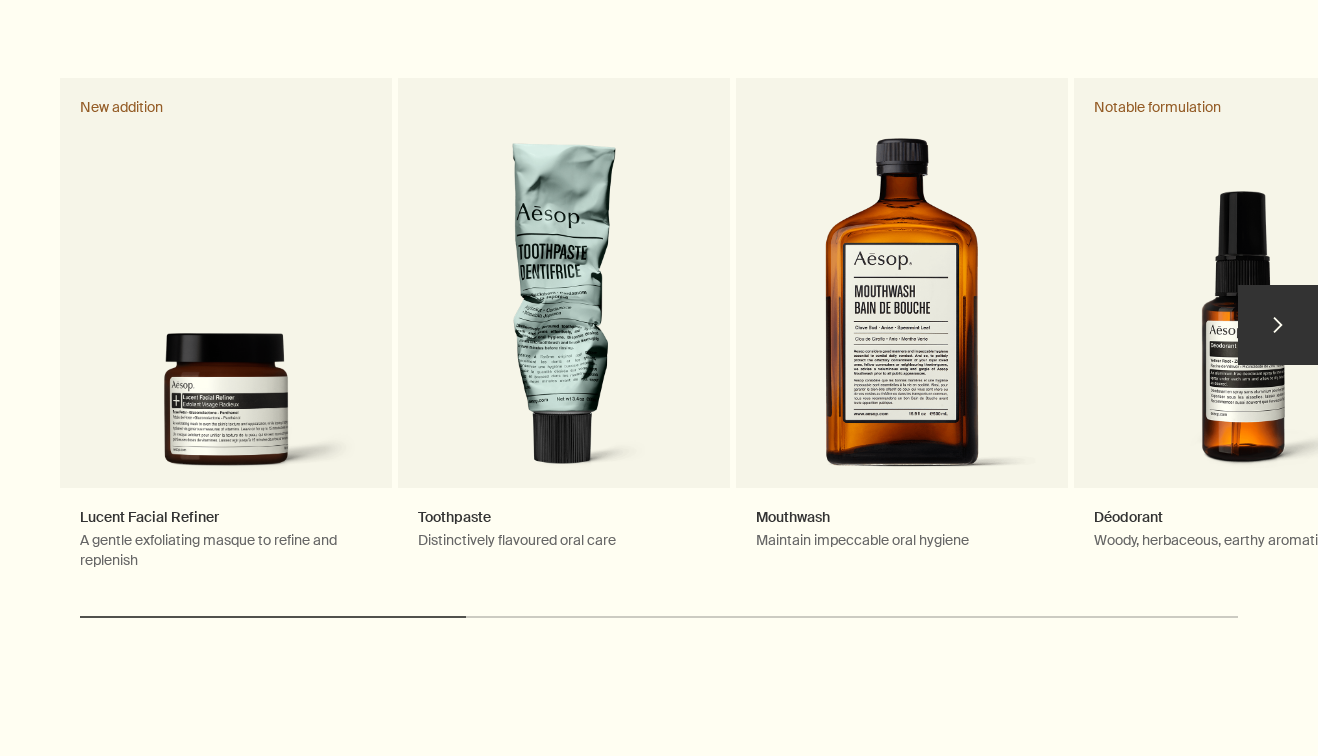 click on "chevron" at bounding box center [1278, 325] 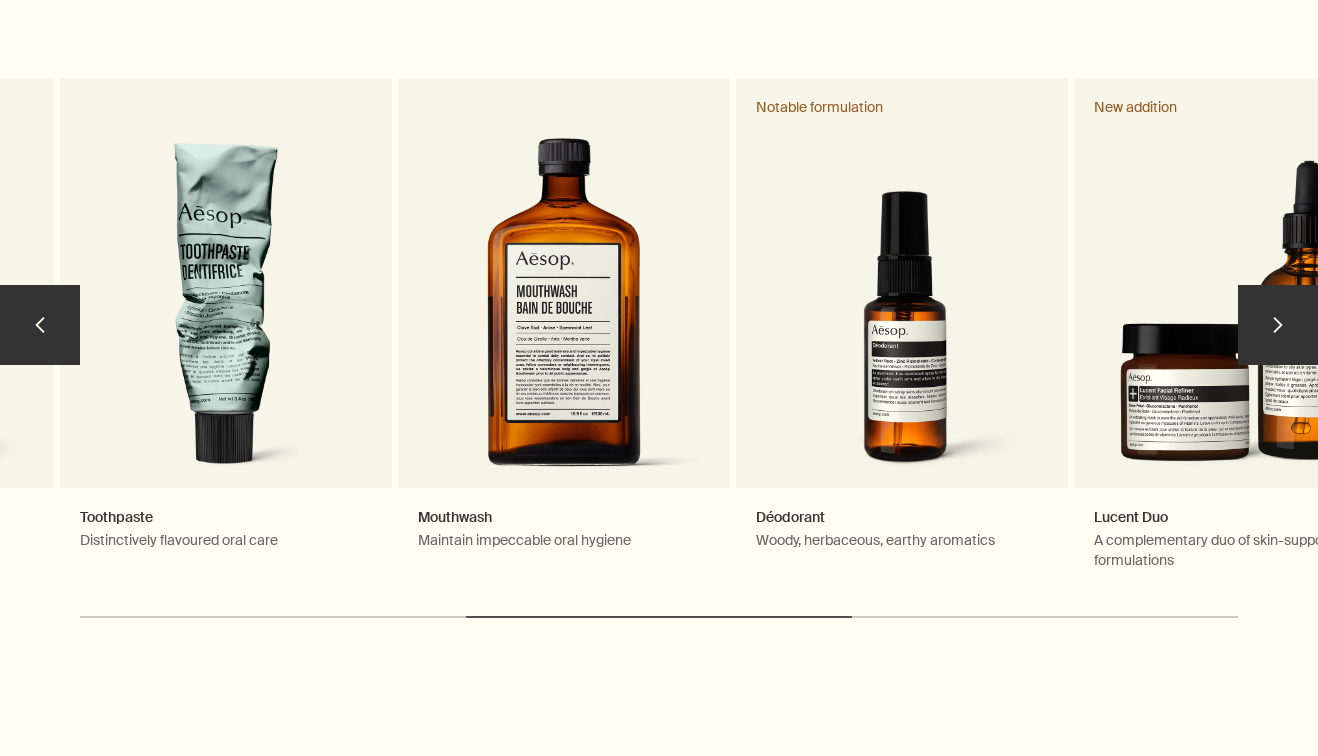 click on "chevron" at bounding box center (1278, 325) 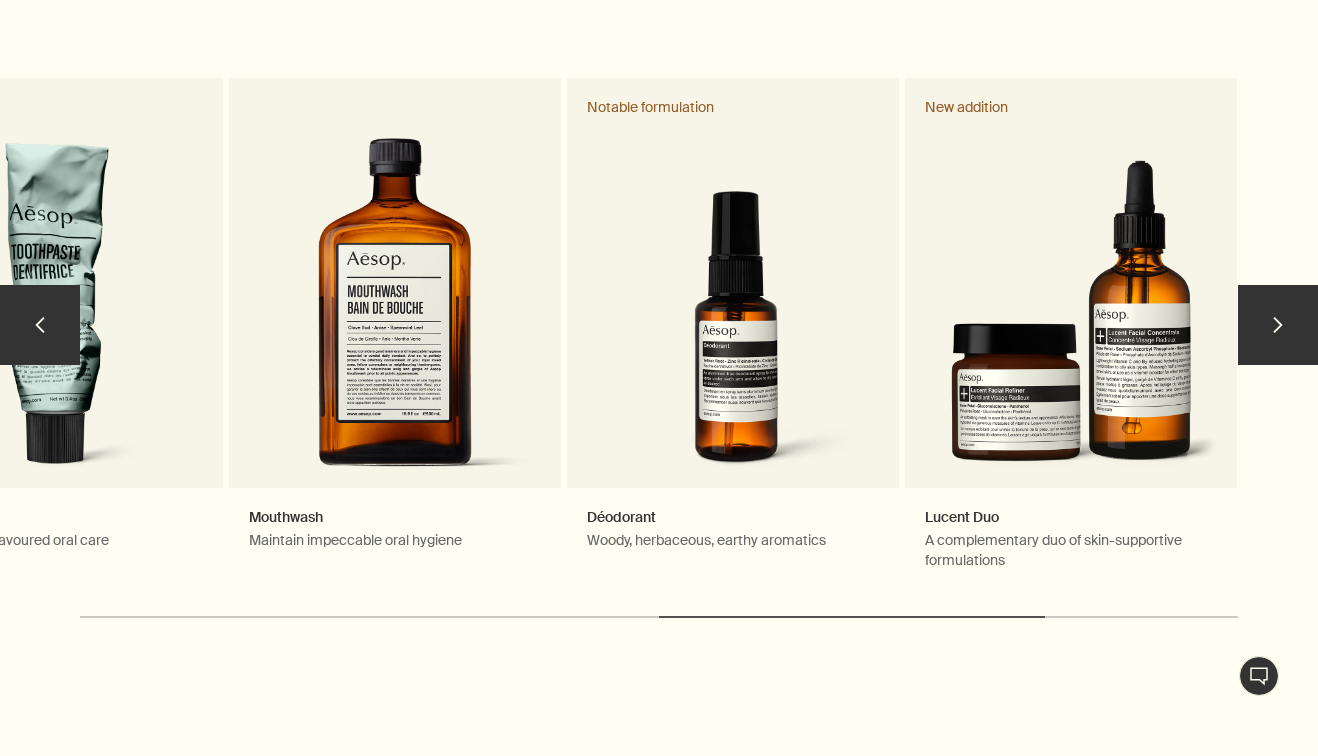 click on "chevron" at bounding box center (1278, 325) 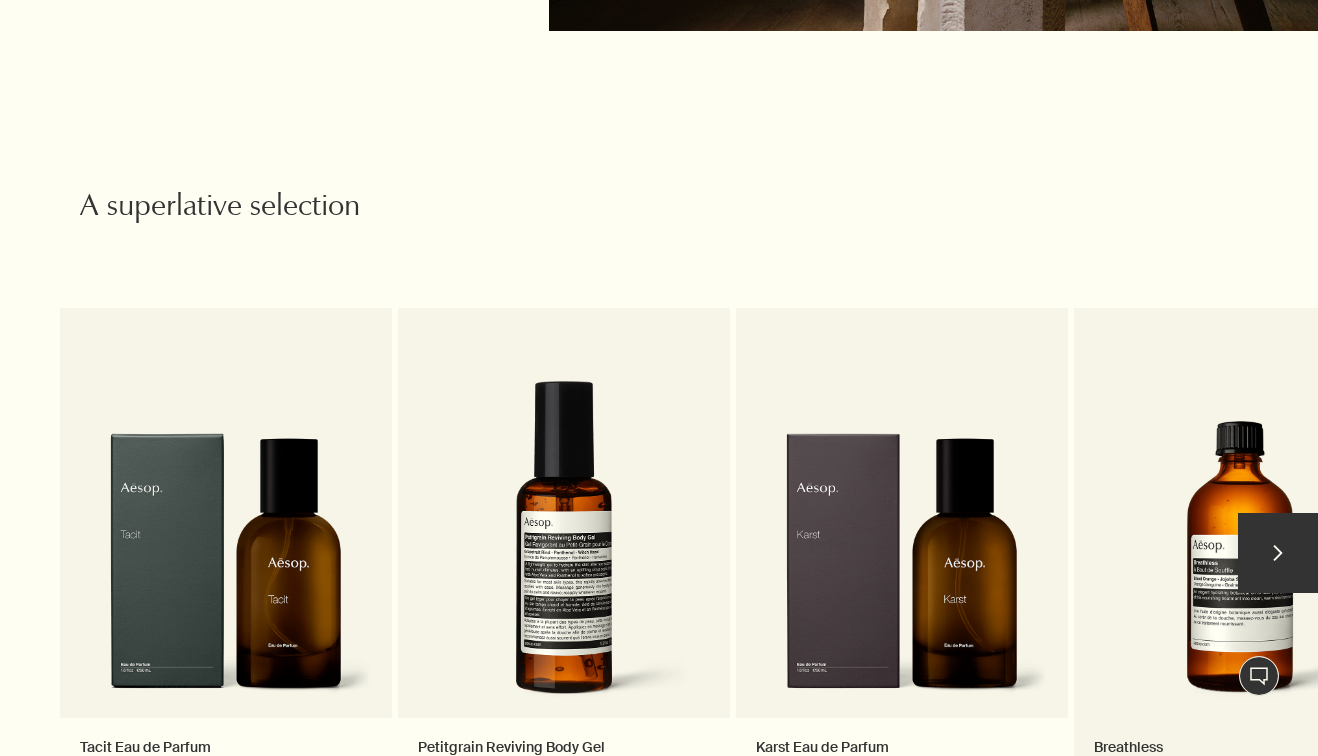 scroll, scrollTop: 3125, scrollLeft: 0, axis: vertical 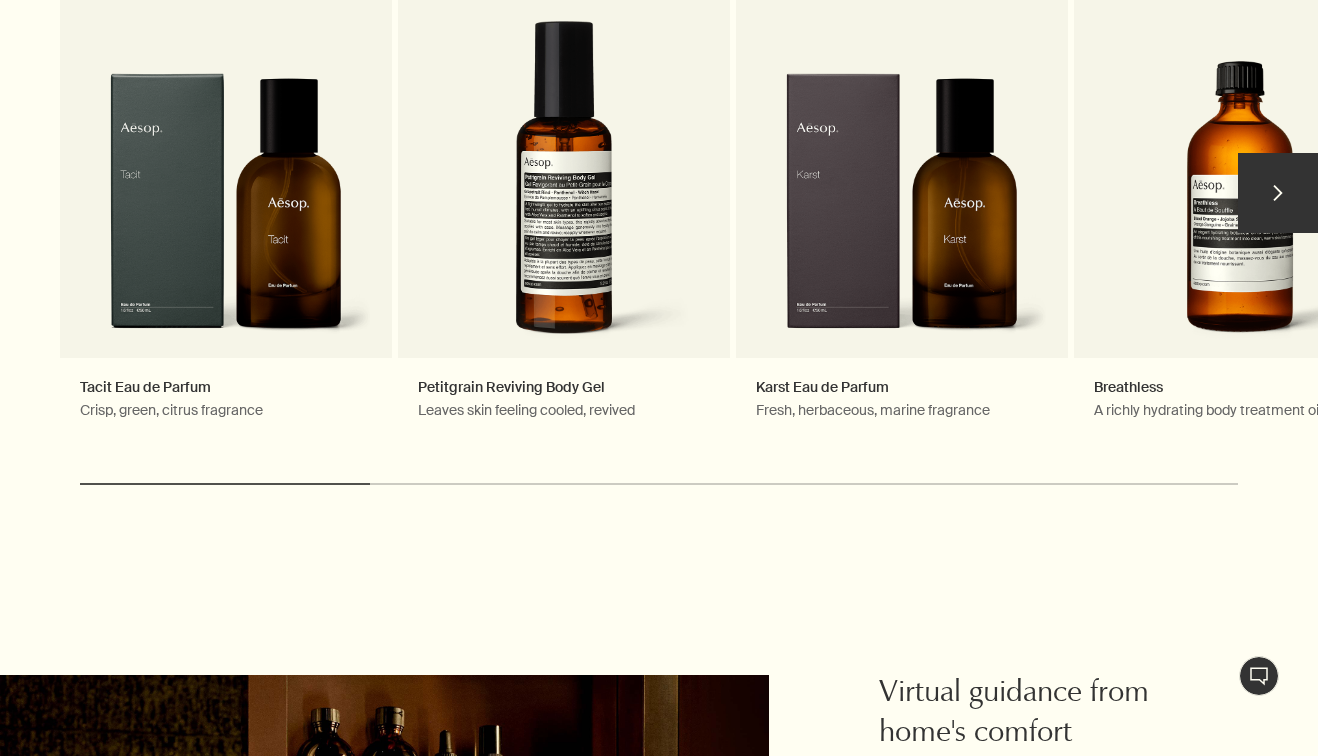 click on "chevron" at bounding box center (1278, 193) 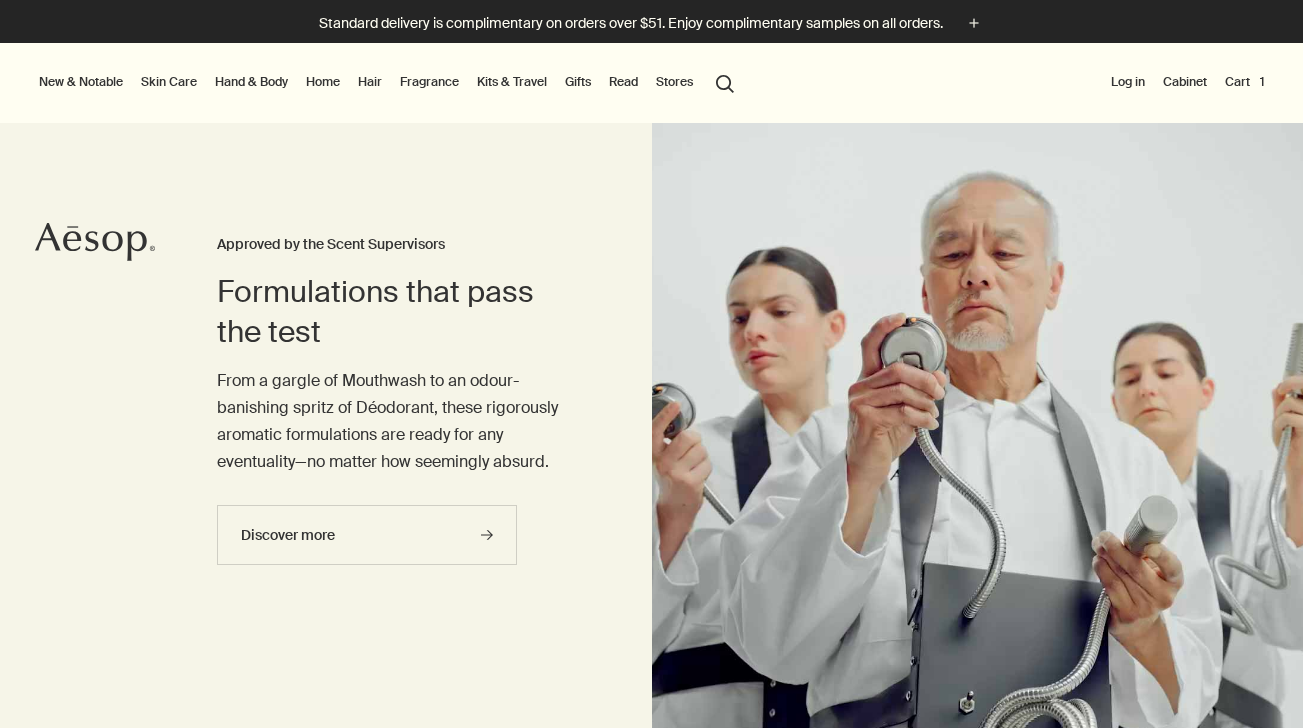scroll, scrollTop: 0, scrollLeft: 0, axis: both 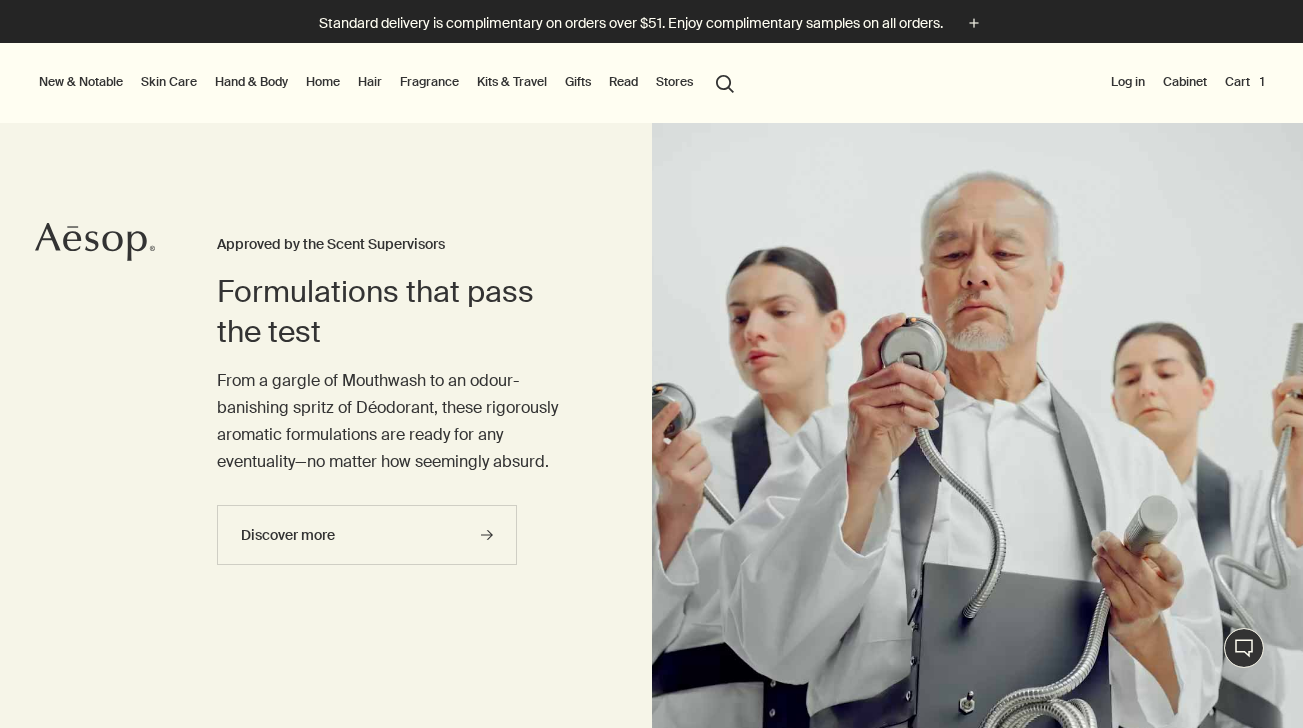 click on "Skin Care" at bounding box center [169, 82] 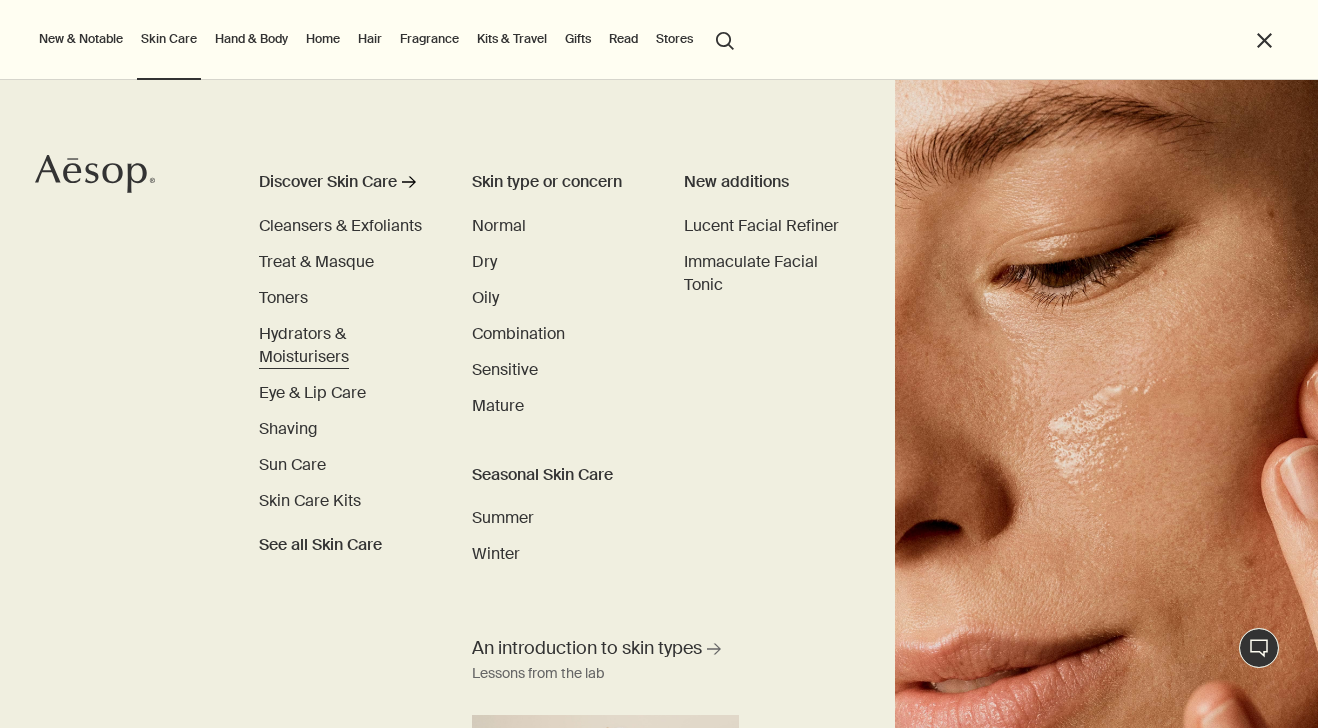 click on "Hydrators & Moisturisers" at bounding box center (304, 345) 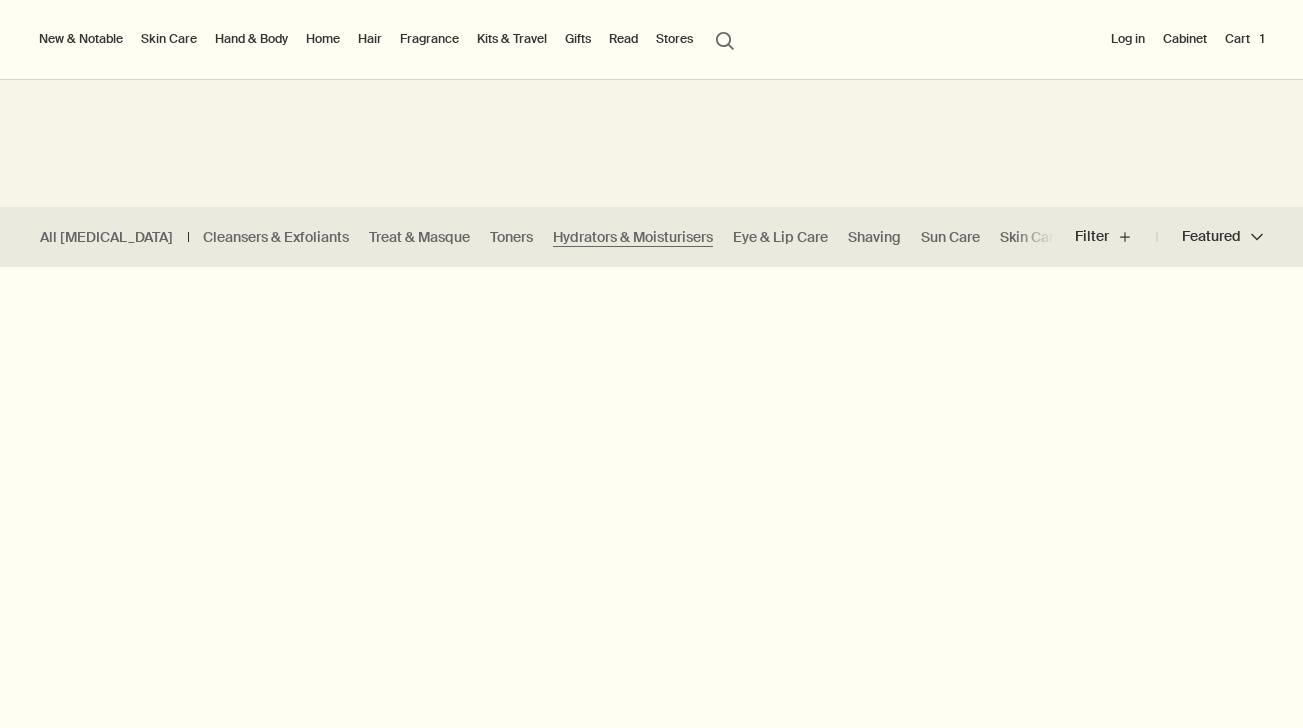 scroll, scrollTop: 0, scrollLeft: 0, axis: both 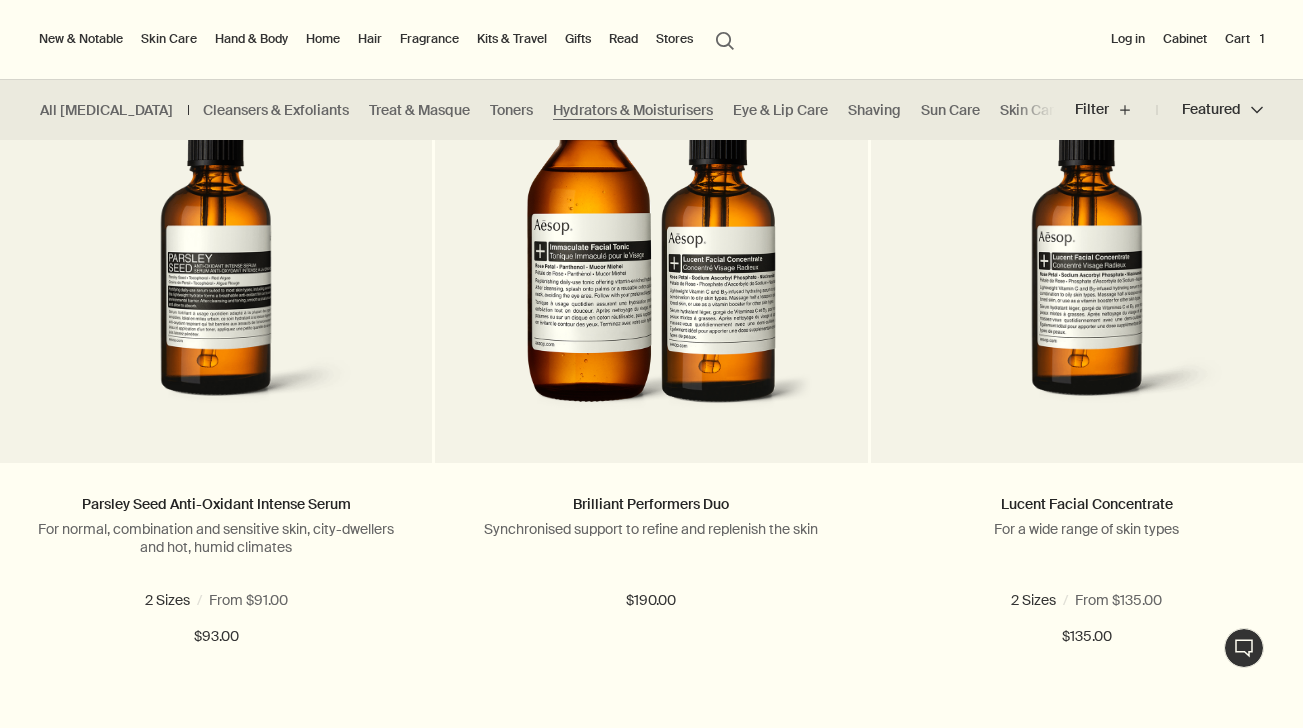 click on "Cart 1" at bounding box center [1244, 39] 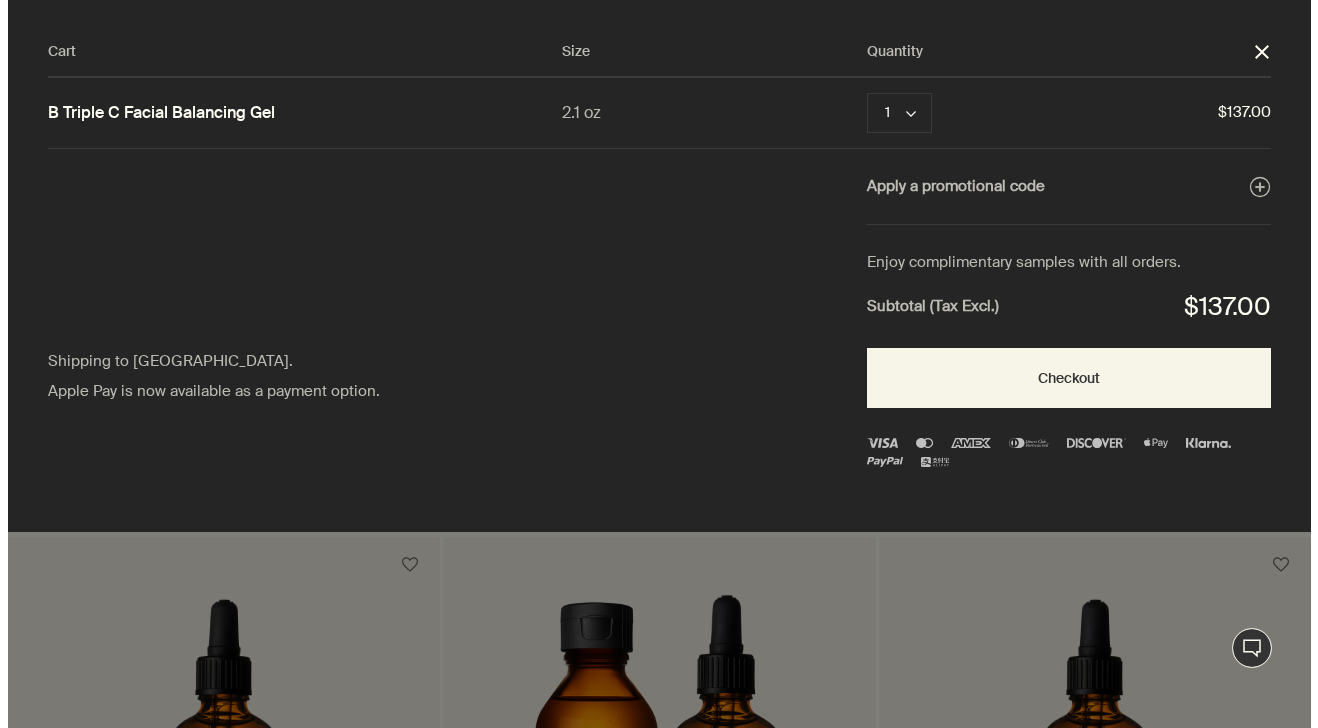 scroll, scrollTop: 0, scrollLeft: 0, axis: both 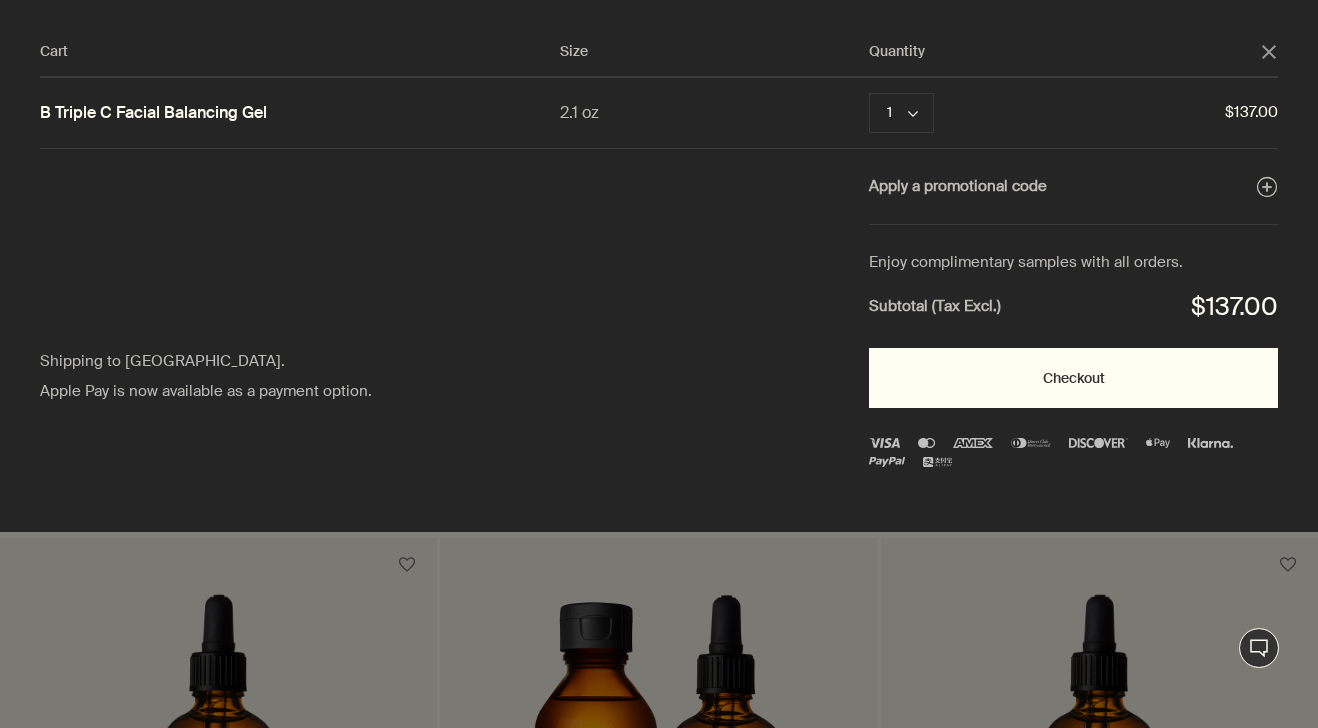 click on "Checkout" at bounding box center (1073, 378) 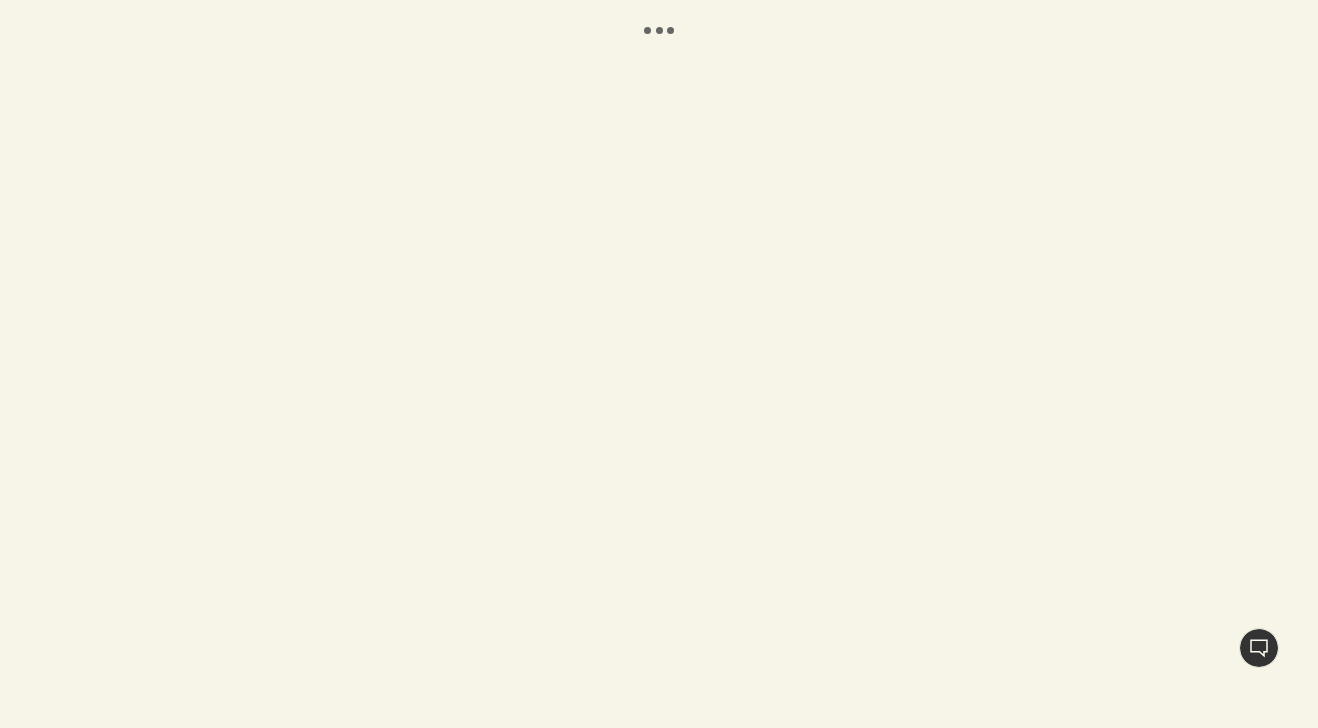 scroll, scrollTop: 0, scrollLeft: 0, axis: both 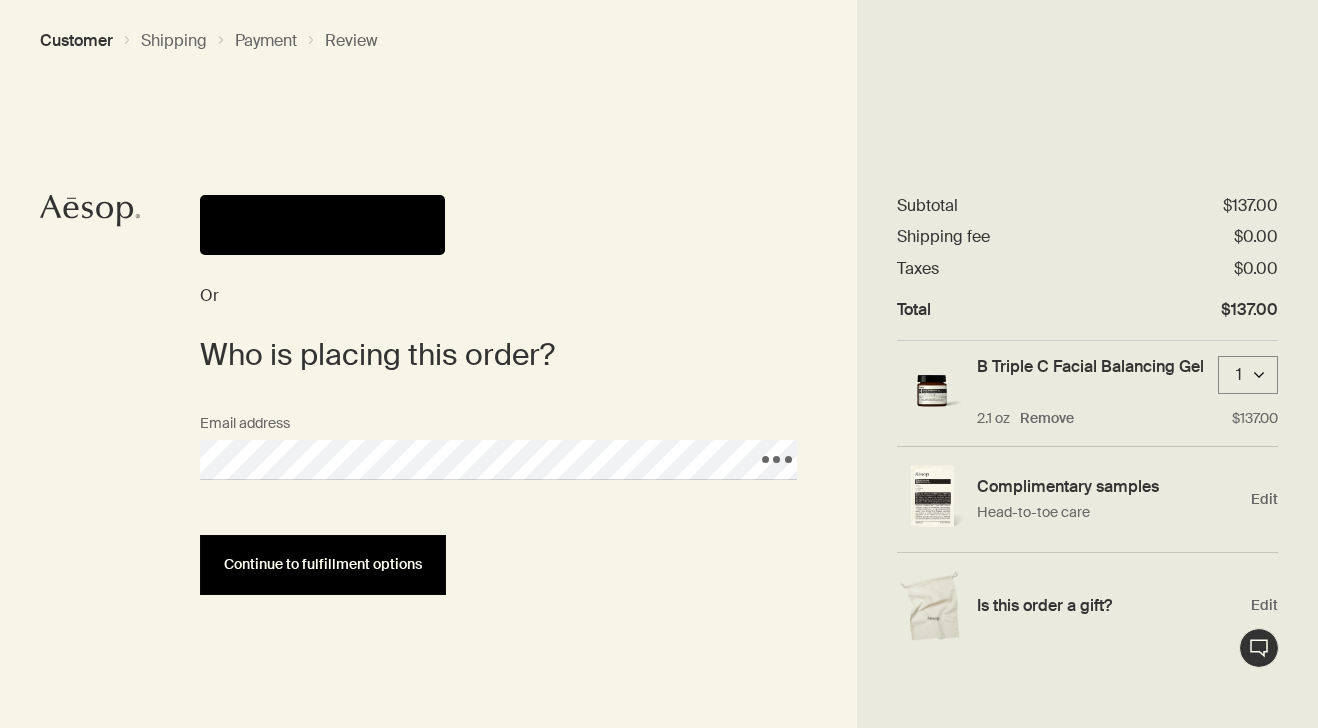 click on "Continue to fulfillment options" at bounding box center (323, 564) 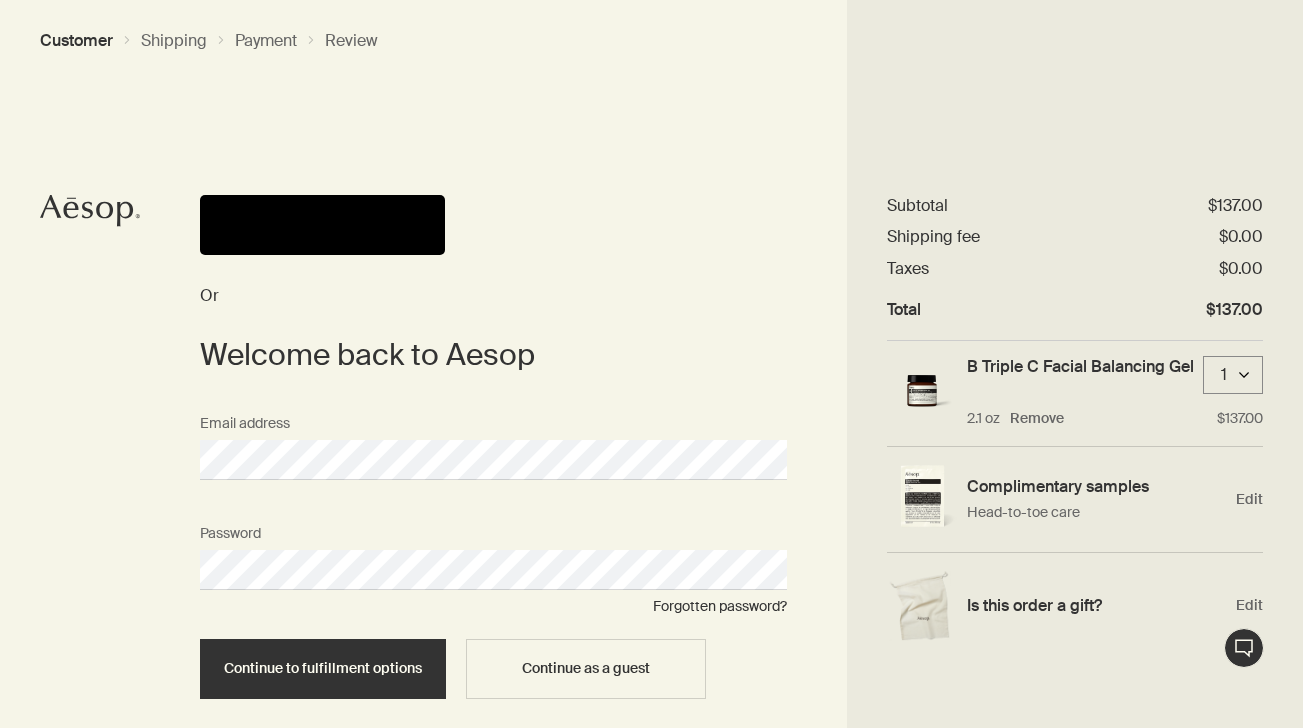 click on "Continue to fulfillment options" at bounding box center [323, 669] 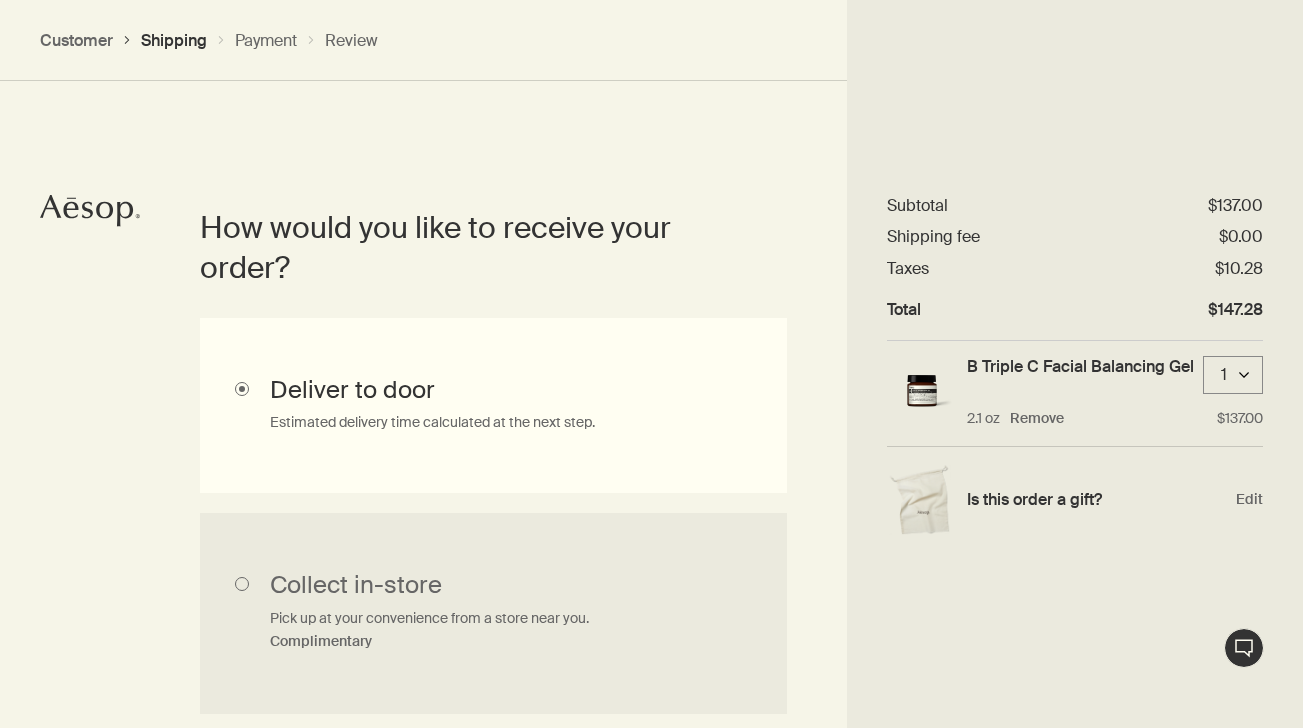 scroll, scrollTop: 447, scrollLeft: 0, axis: vertical 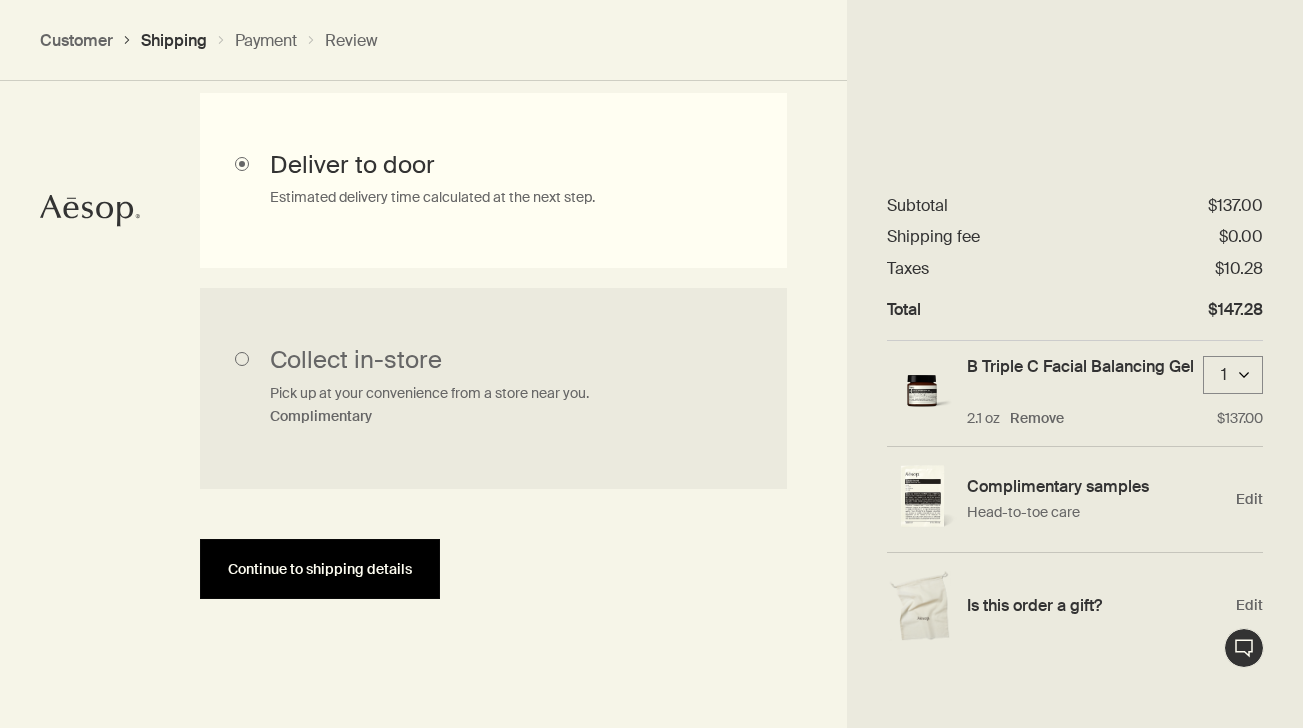 click on "Continue to shipping details" at bounding box center [320, 569] 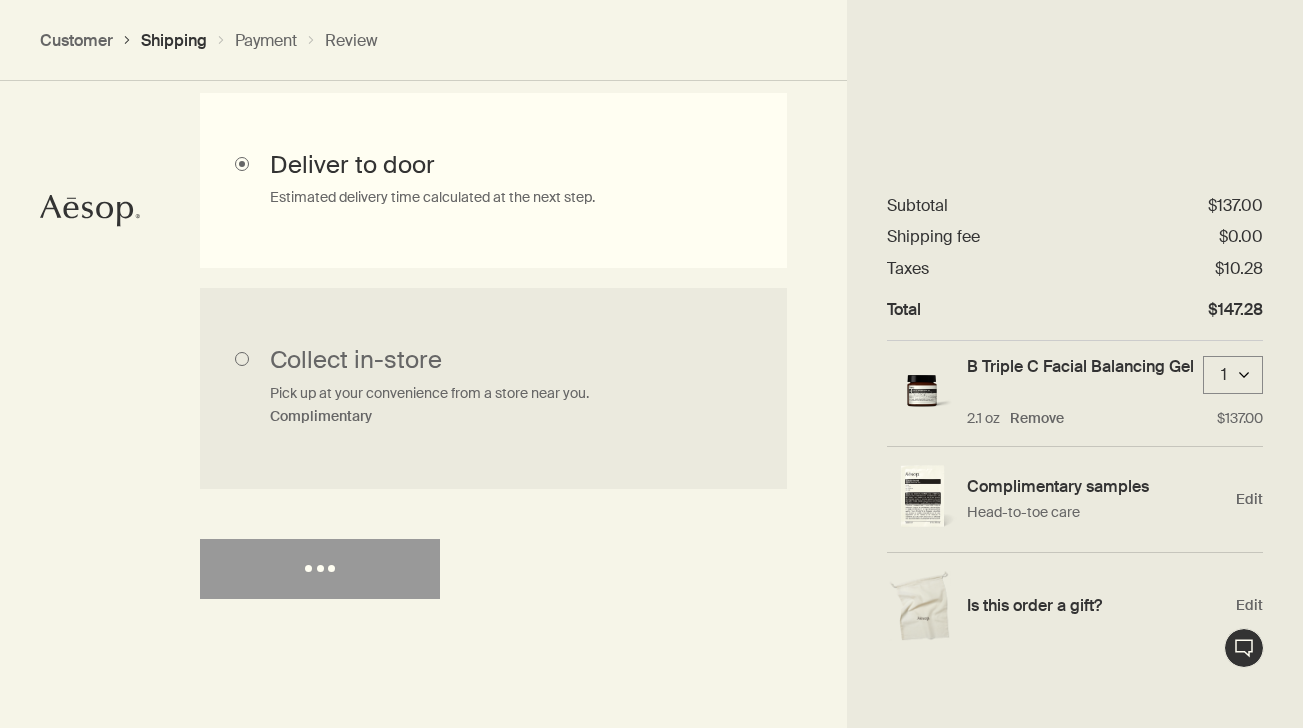 select on "US" 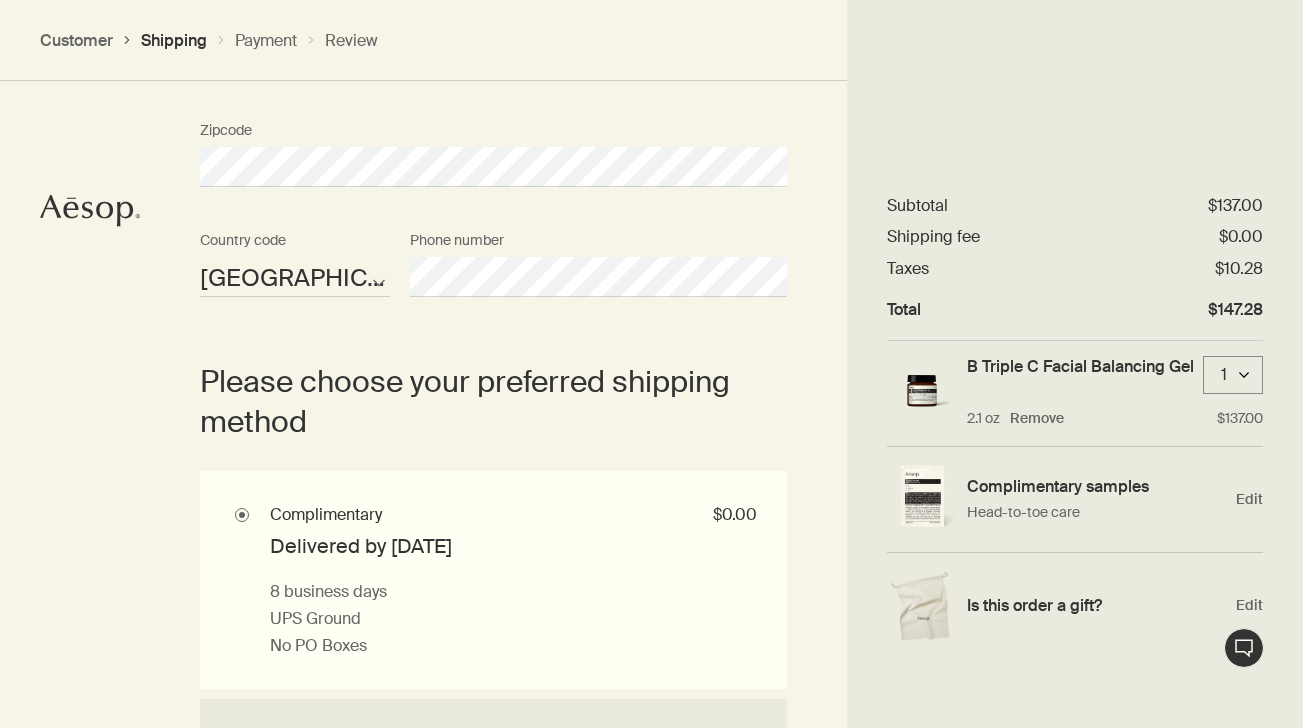 scroll, scrollTop: 2030, scrollLeft: 0, axis: vertical 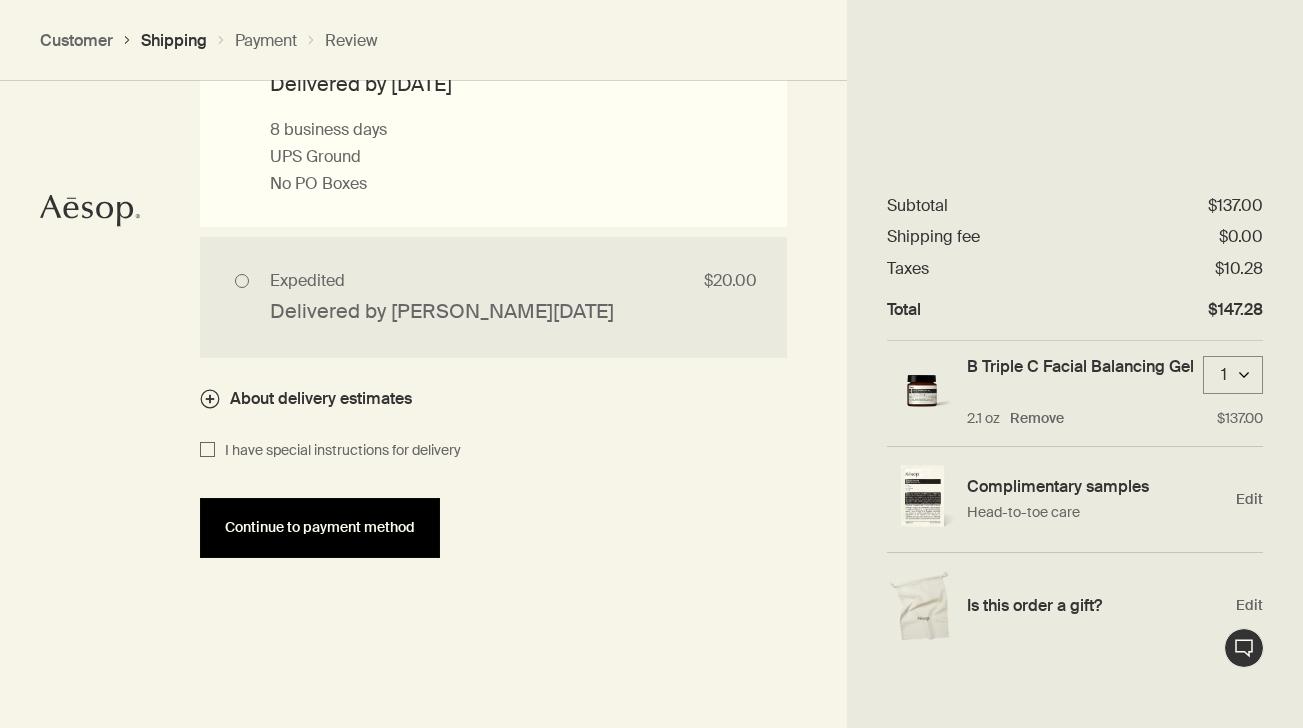 click on "Continue to payment method" at bounding box center (320, 527) 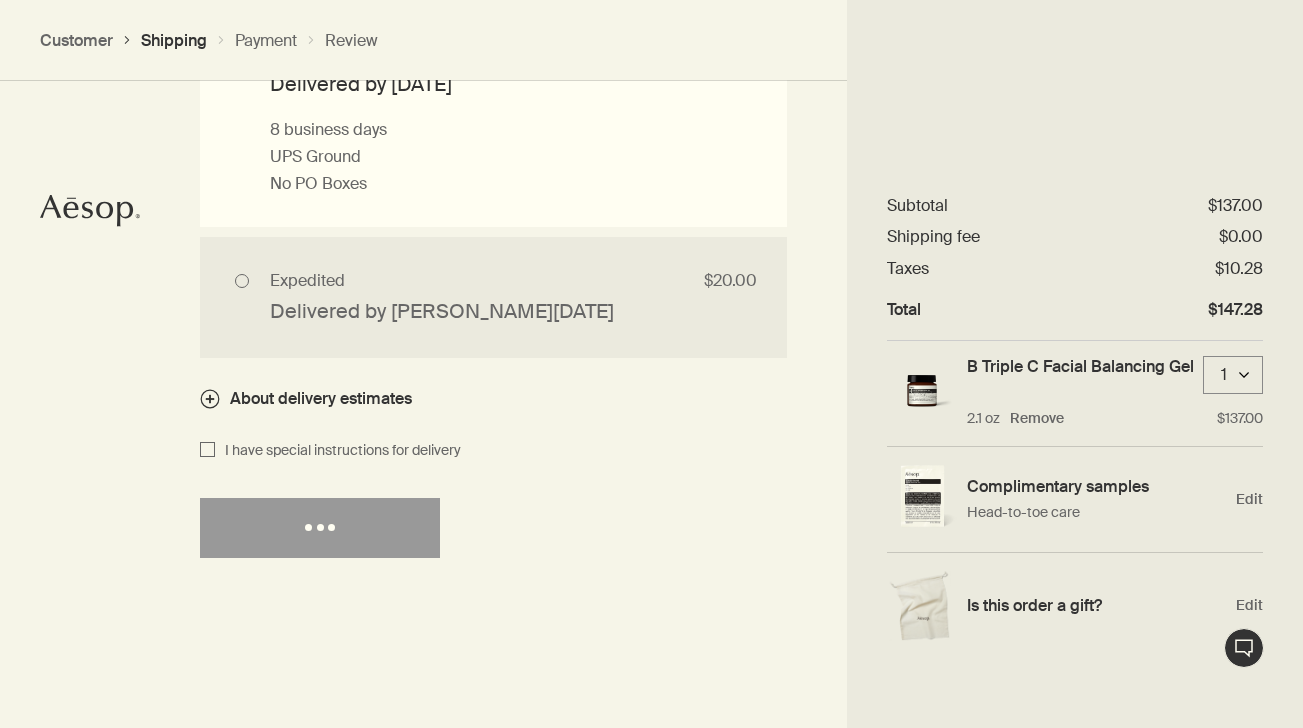 select on "US" 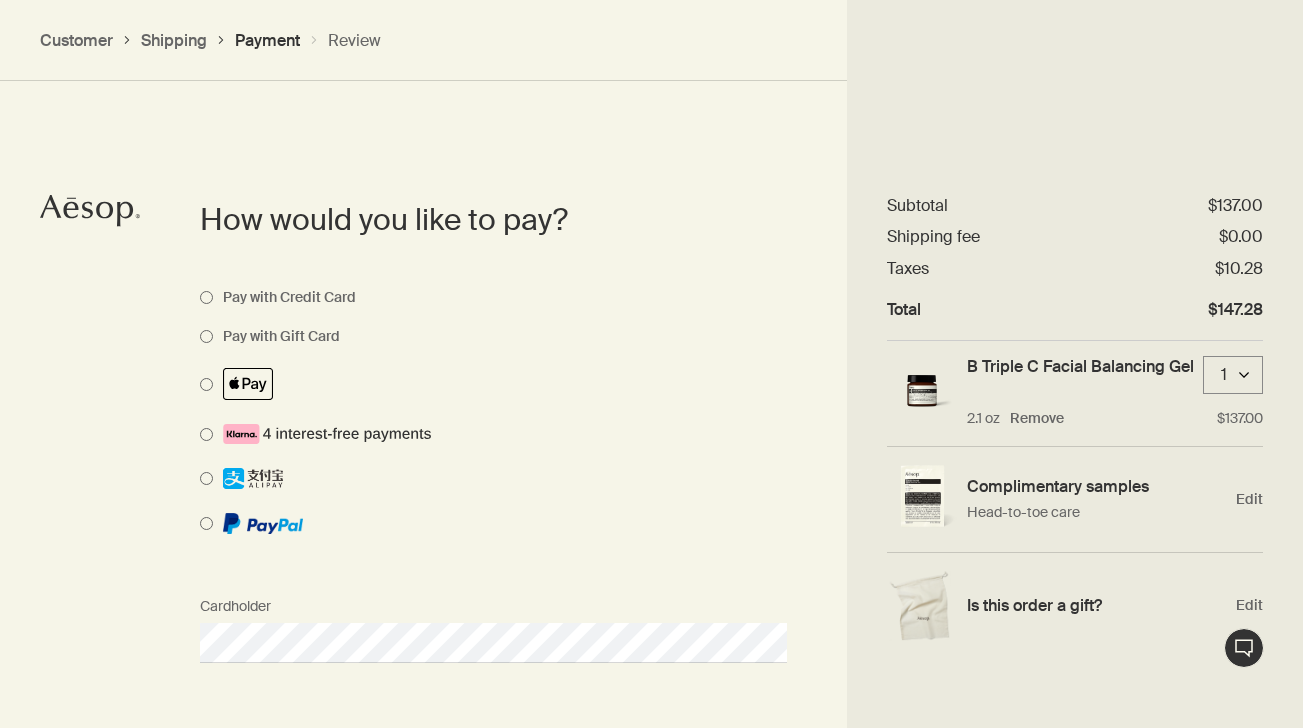 scroll, scrollTop: 1415, scrollLeft: 0, axis: vertical 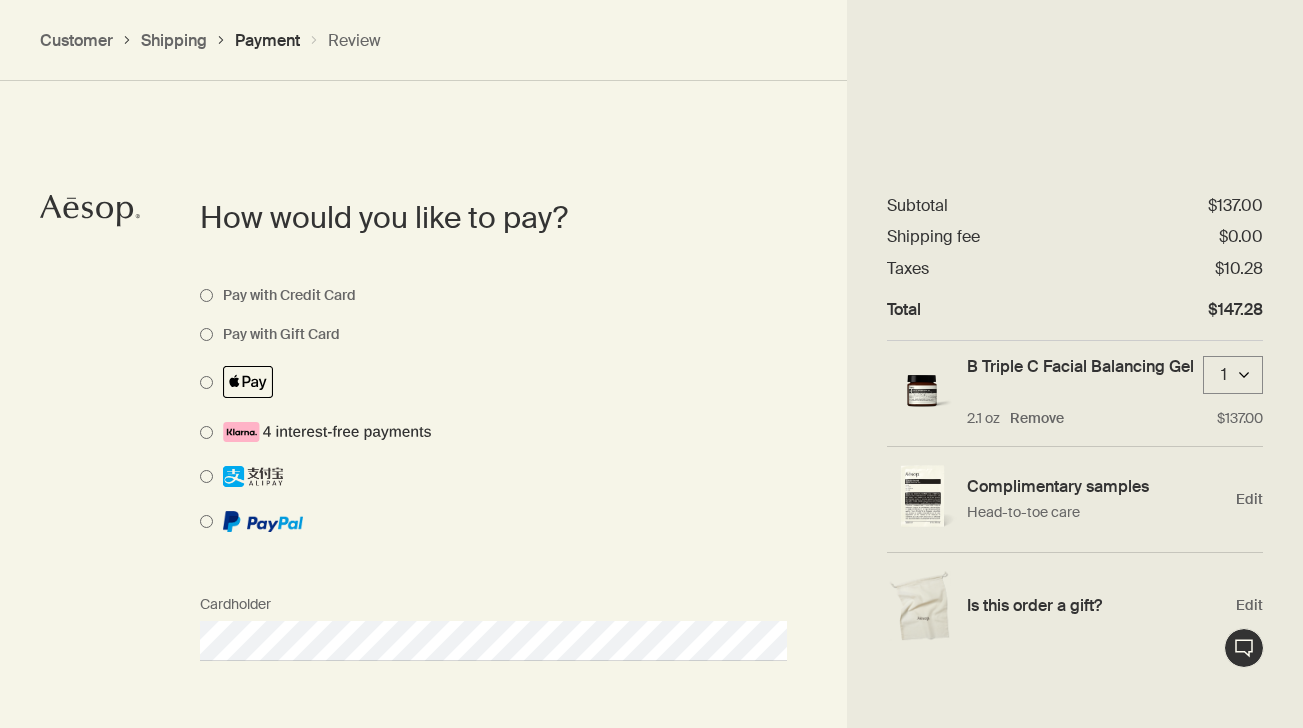 select on "US" 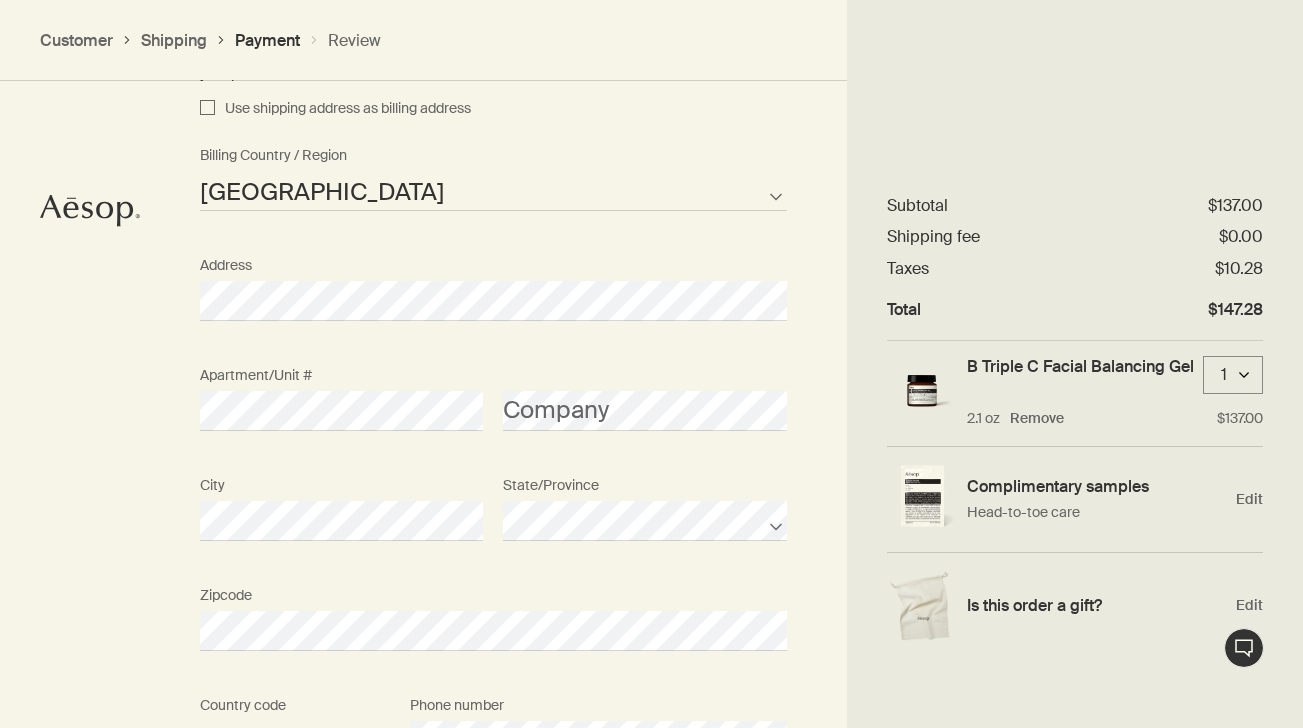 scroll, scrollTop: 1413, scrollLeft: 0, axis: vertical 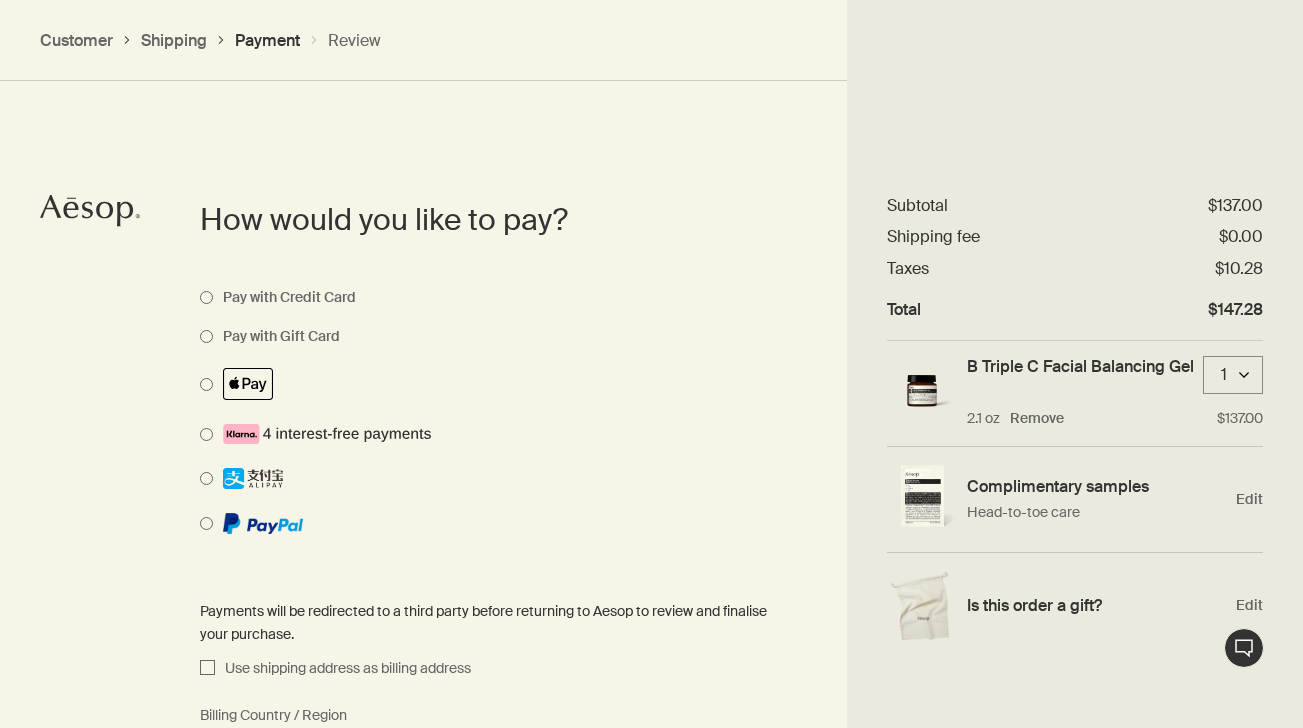 select on "US" 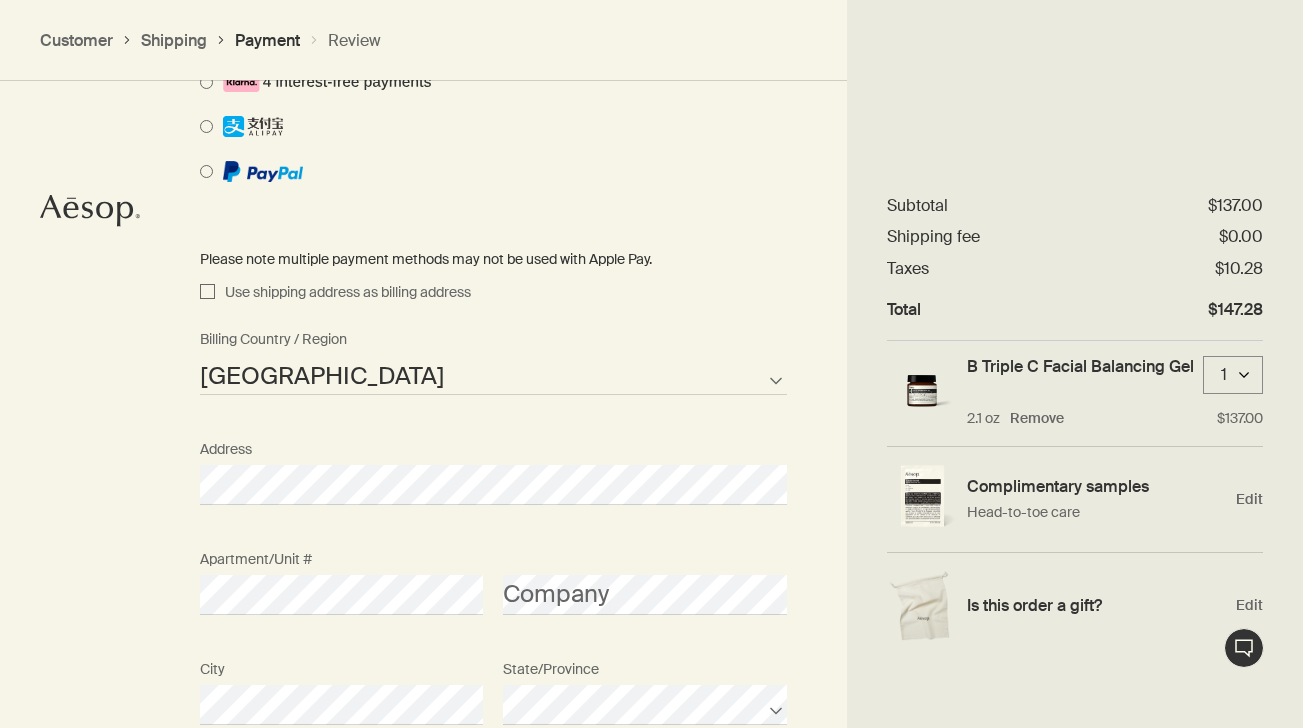 scroll, scrollTop: 2125, scrollLeft: 0, axis: vertical 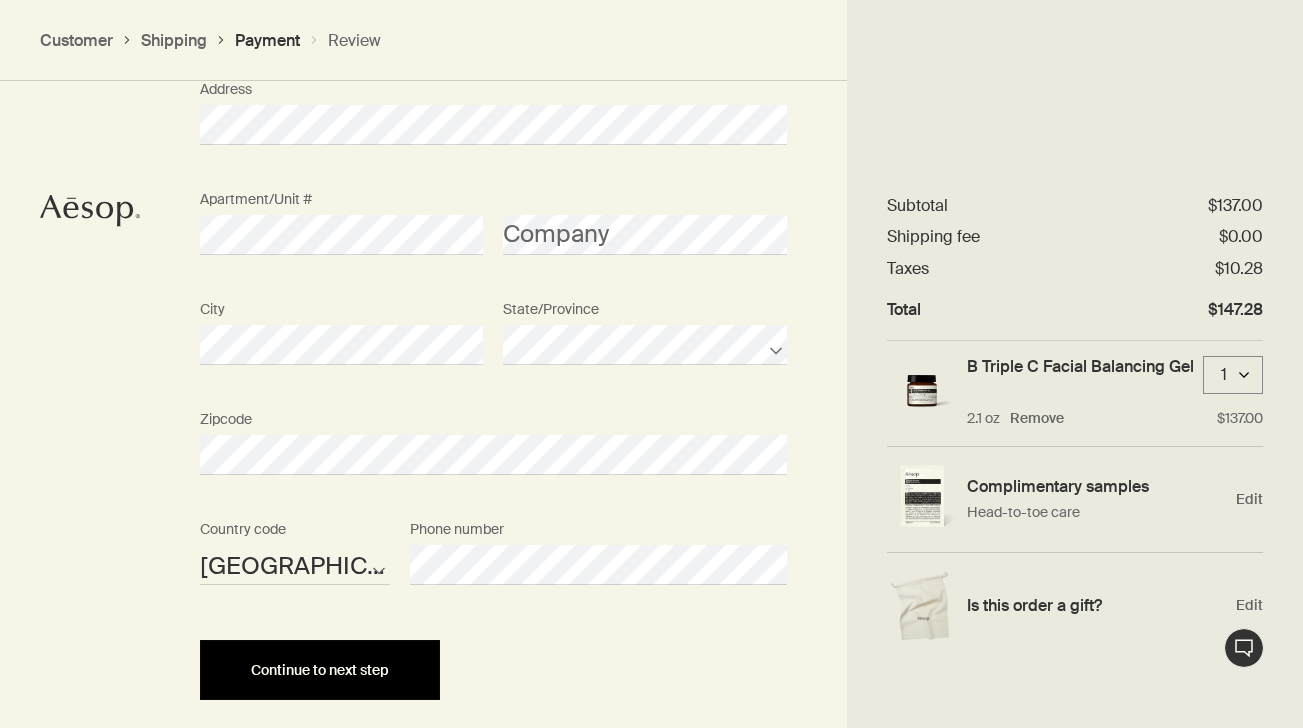 click on "Continue to next step" at bounding box center (320, 670) 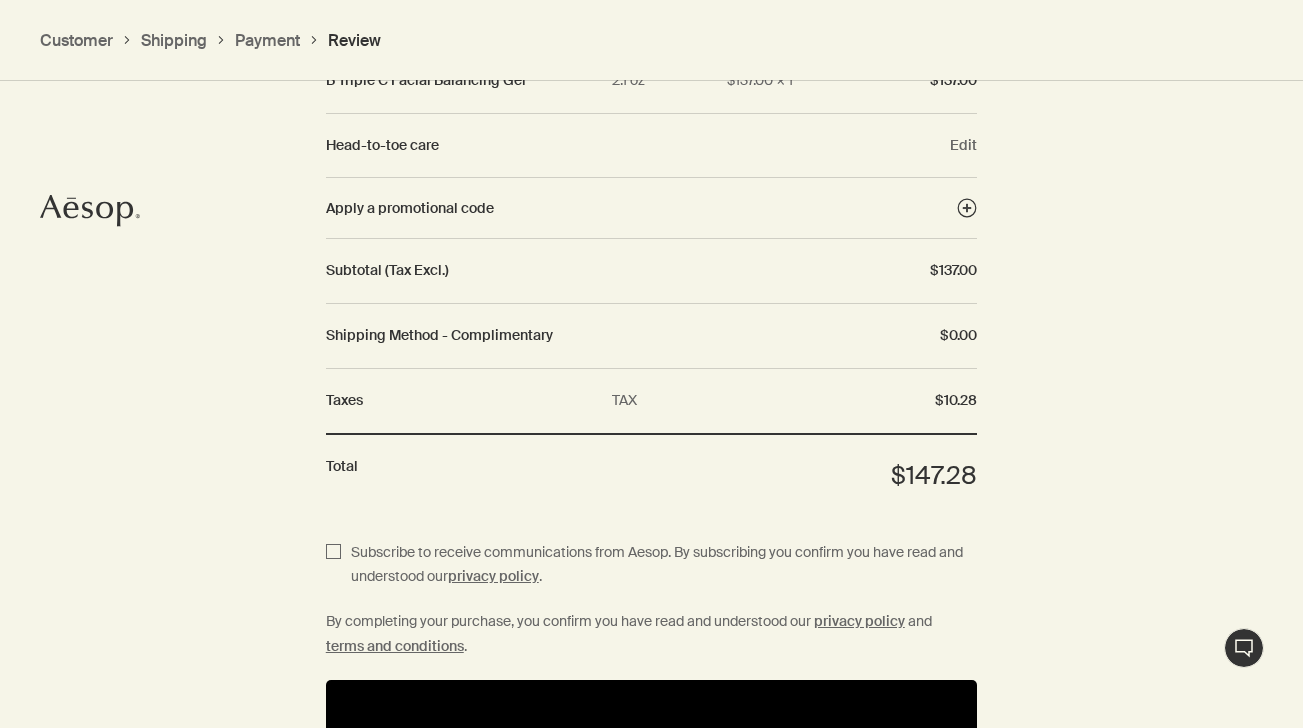 scroll, scrollTop: 2268, scrollLeft: 0, axis: vertical 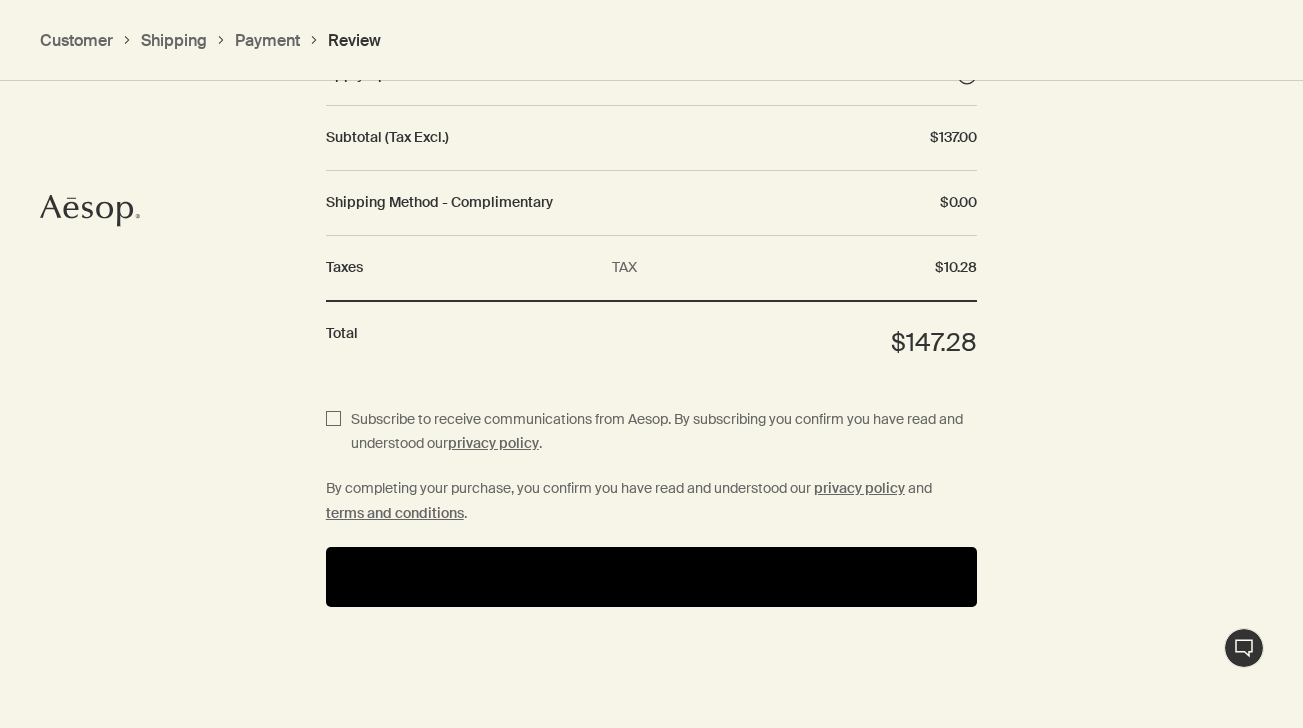 click on "Subscribe to receive communications from Aesop. By subscribing you confirm you have read and understood our" at bounding box center (657, 431) 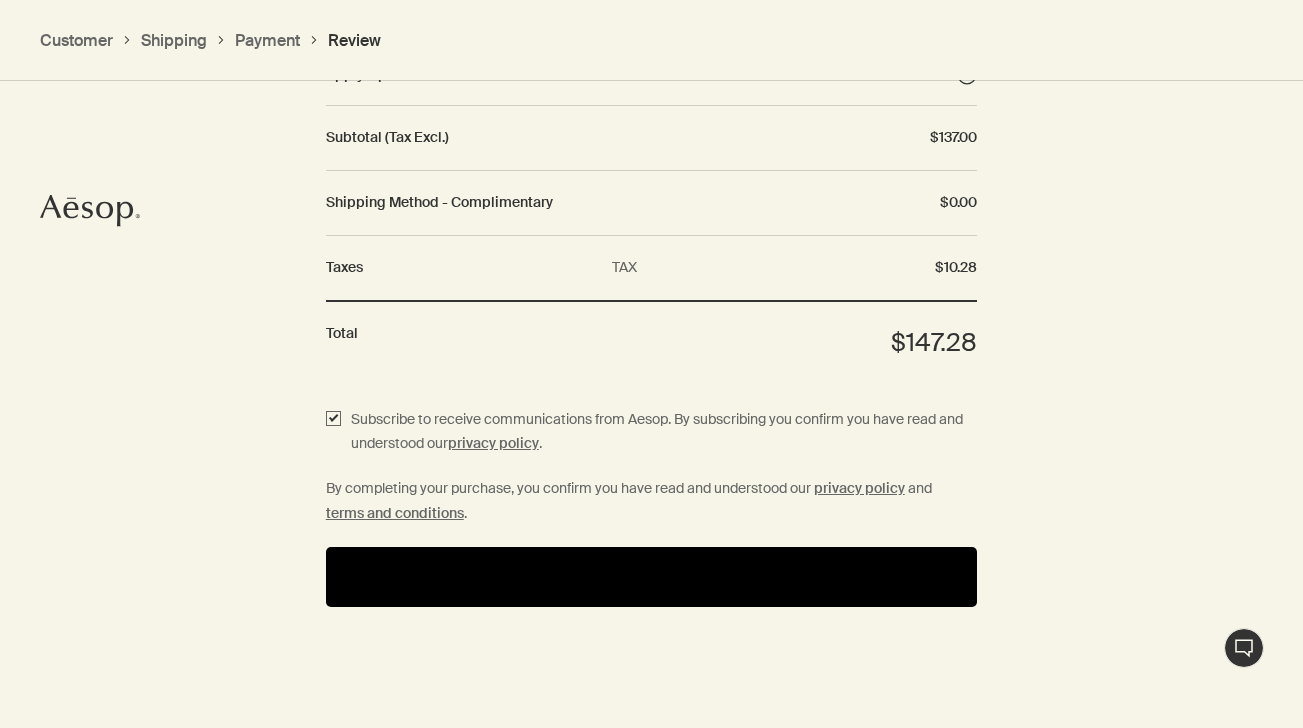 click at bounding box center (652, 577) 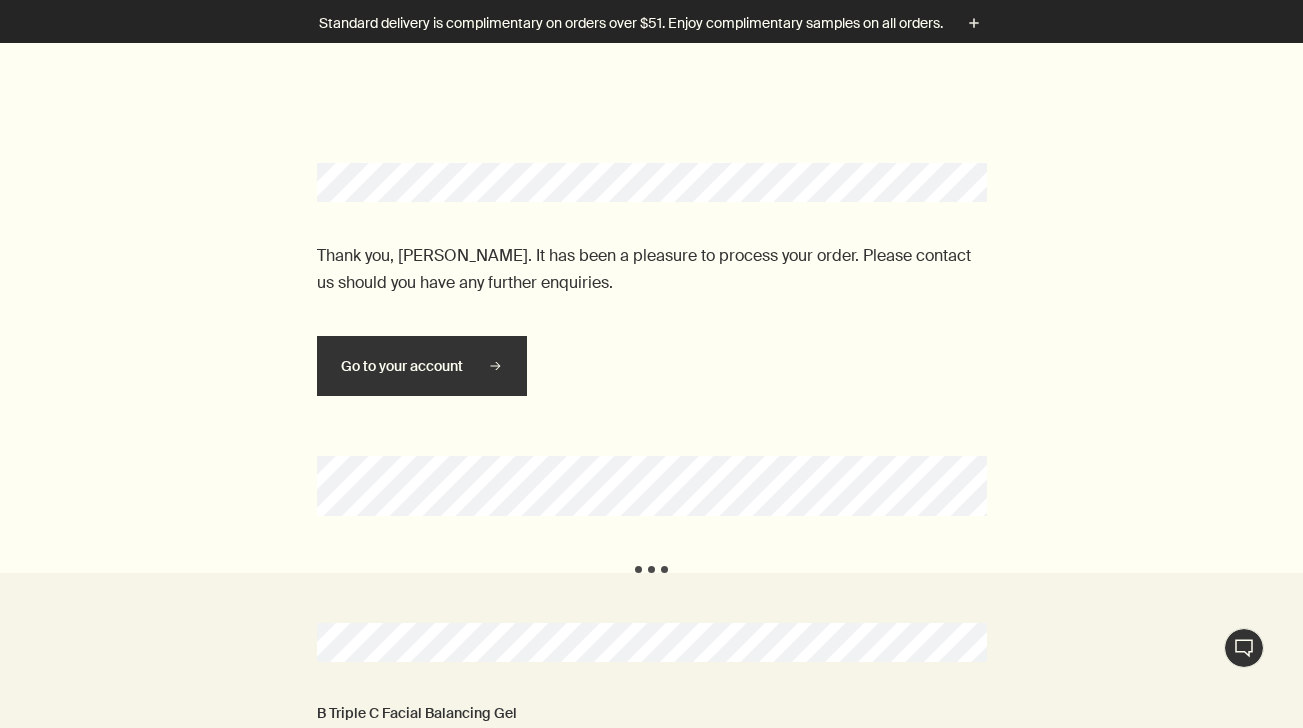 scroll, scrollTop: 0, scrollLeft: 0, axis: both 